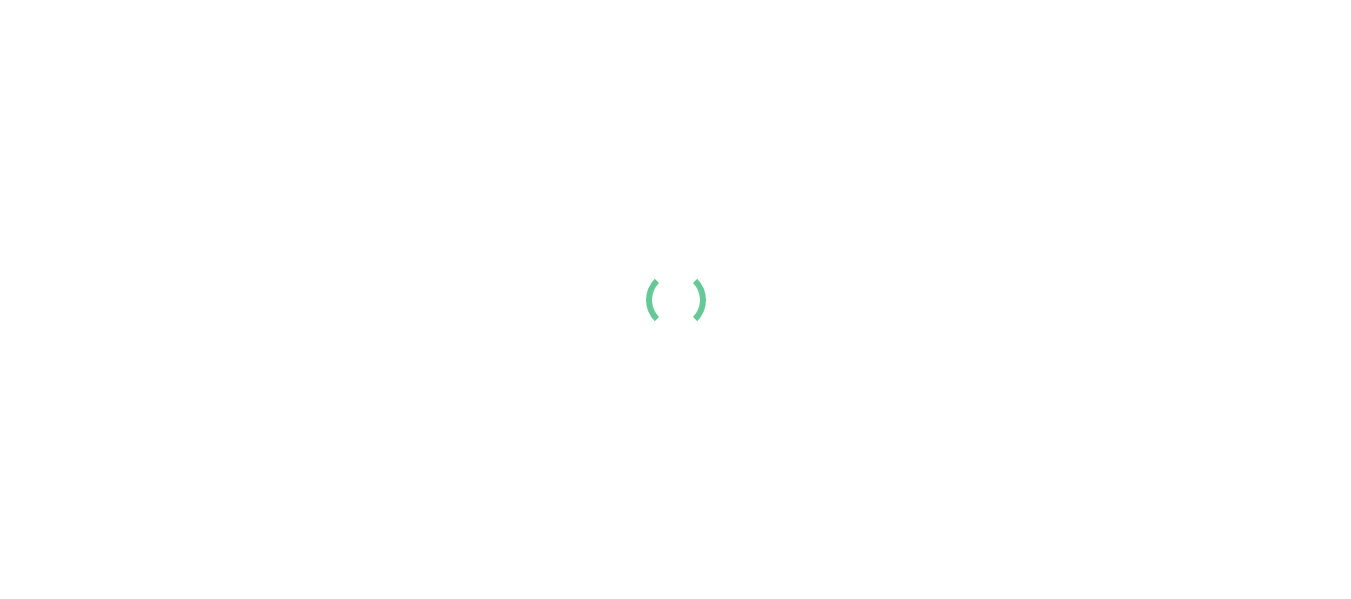 scroll, scrollTop: 0, scrollLeft: 0, axis: both 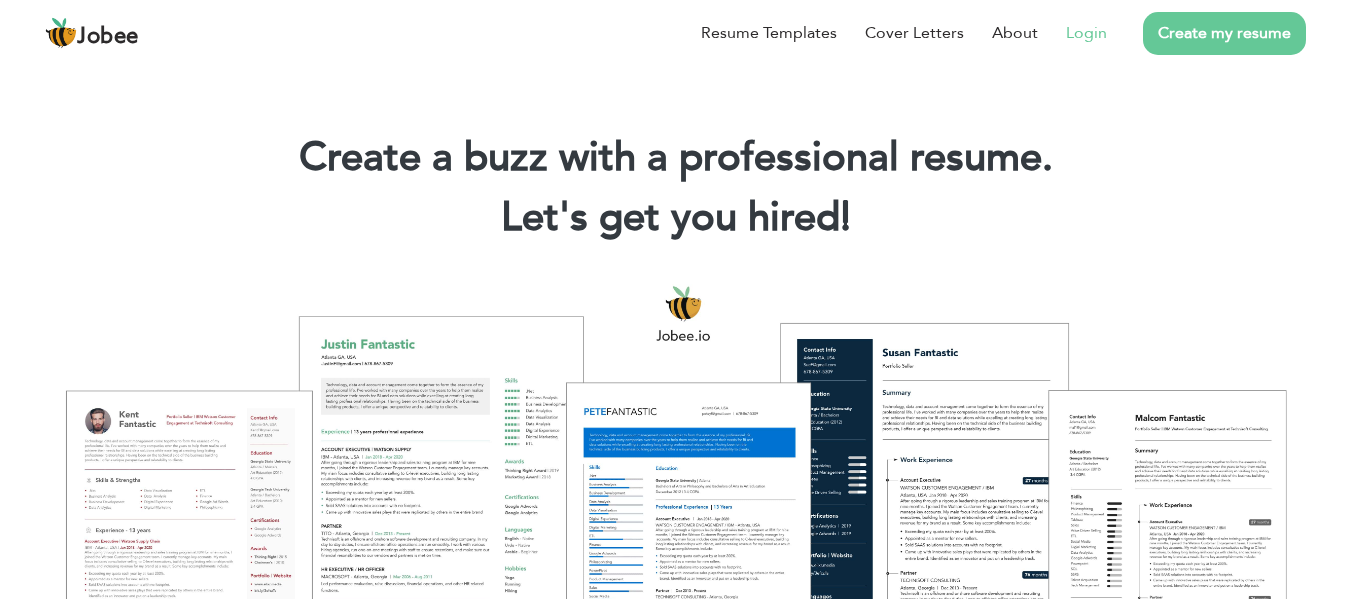 click on "Login" at bounding box center [1086, 33] 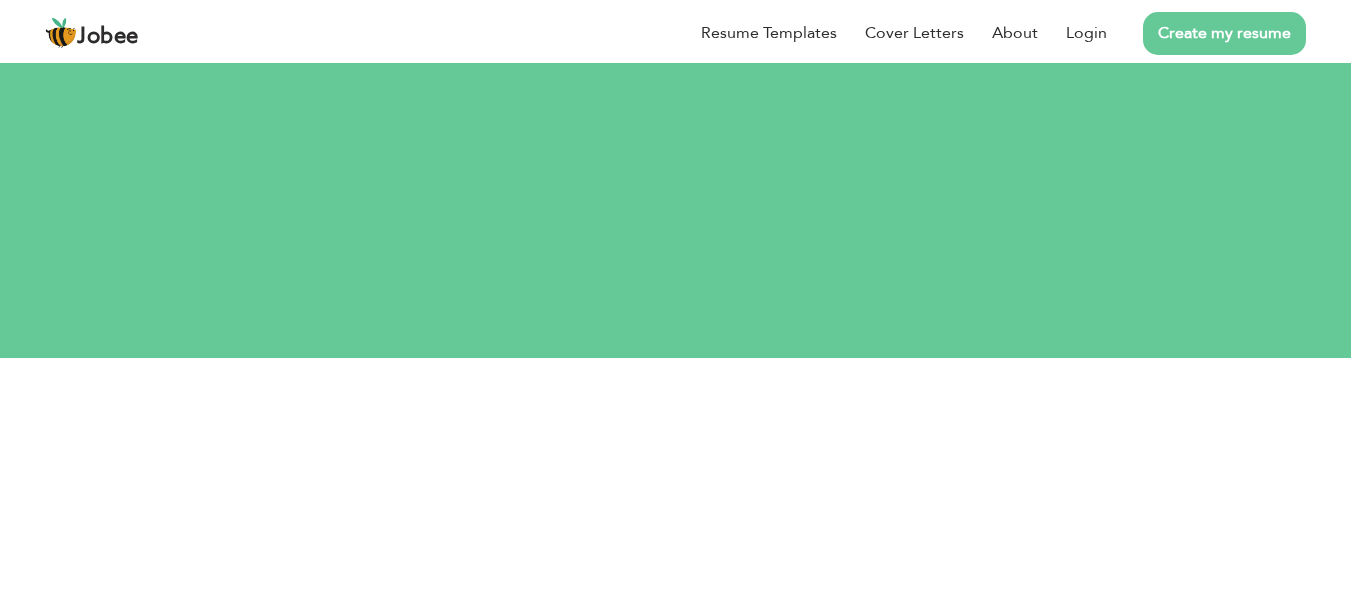scroll, scrollTop: 0, scrollLeft: 0, axis: both 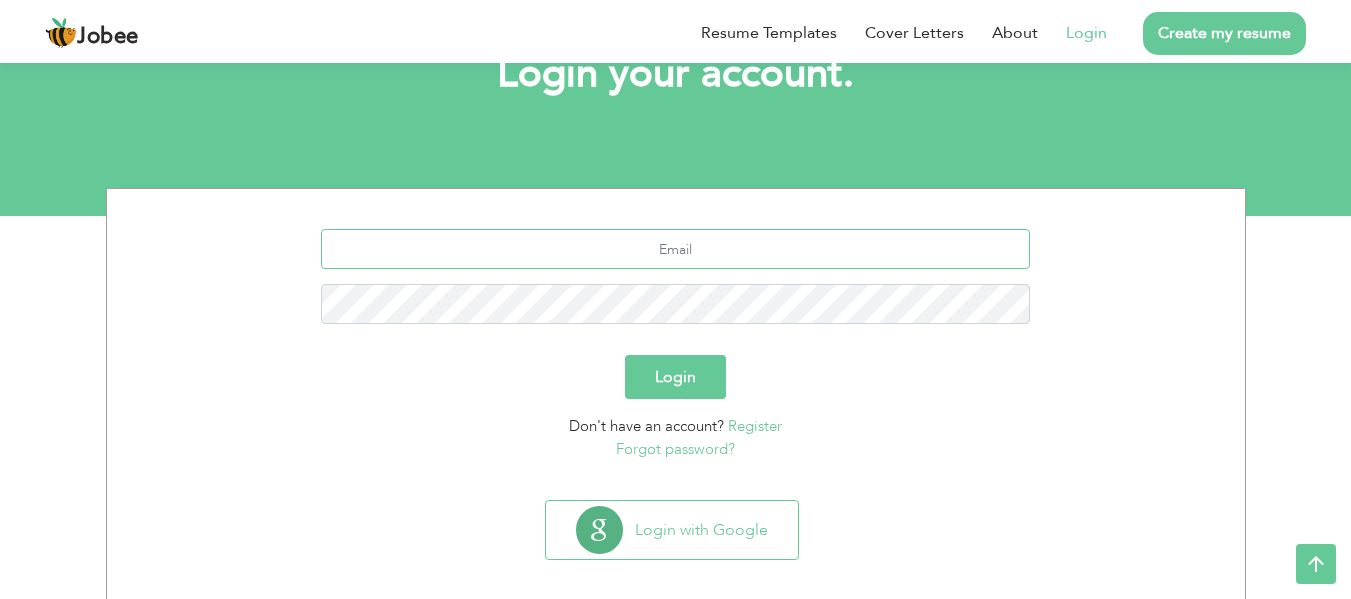click at bounding box center (675, 249) 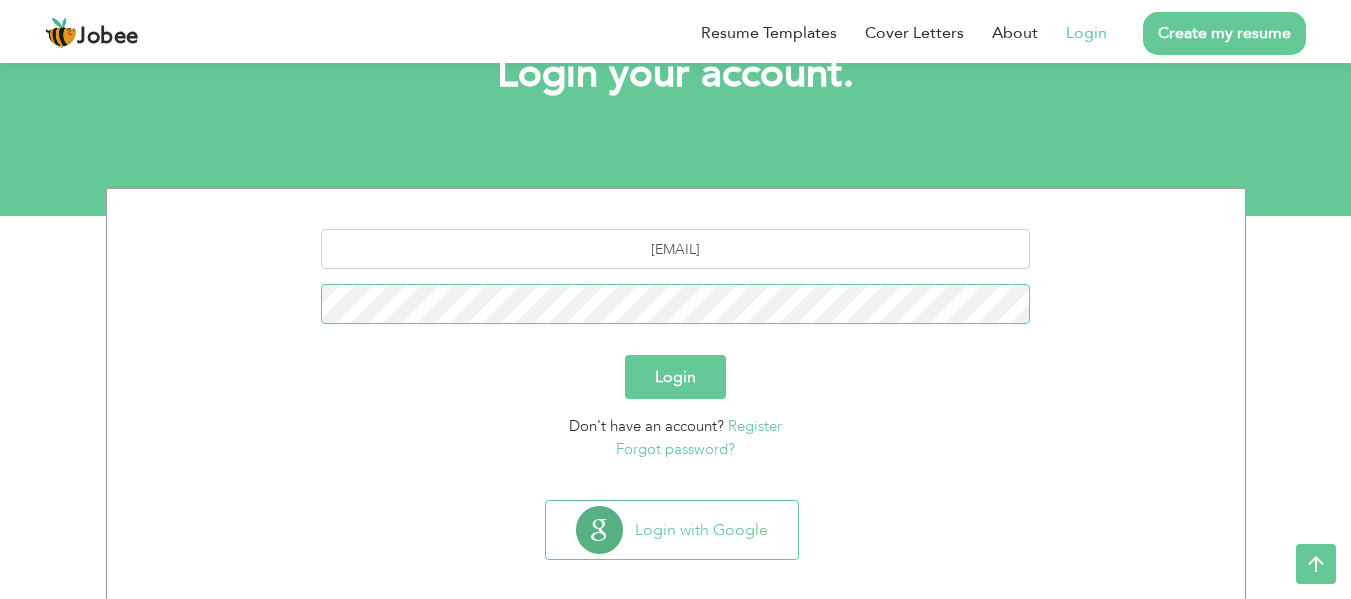 click on "Login" at bounding box center [675, 377] 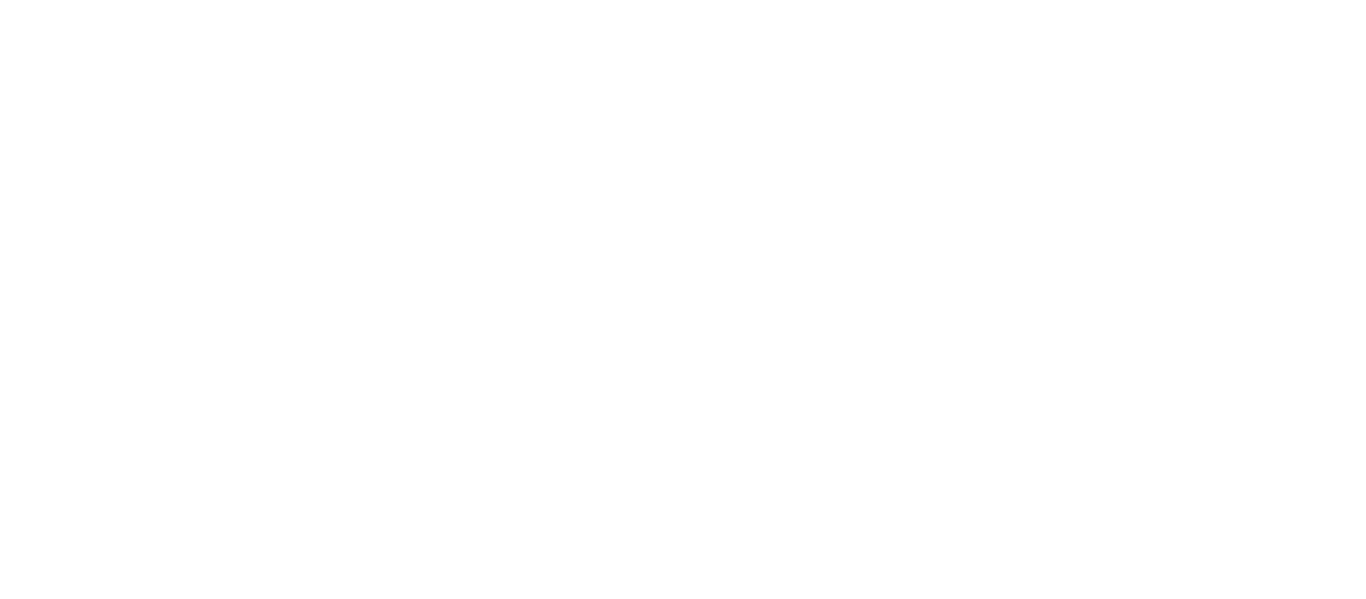 scroll, scrollTop: 0, scrollLeft: 0, axis: both 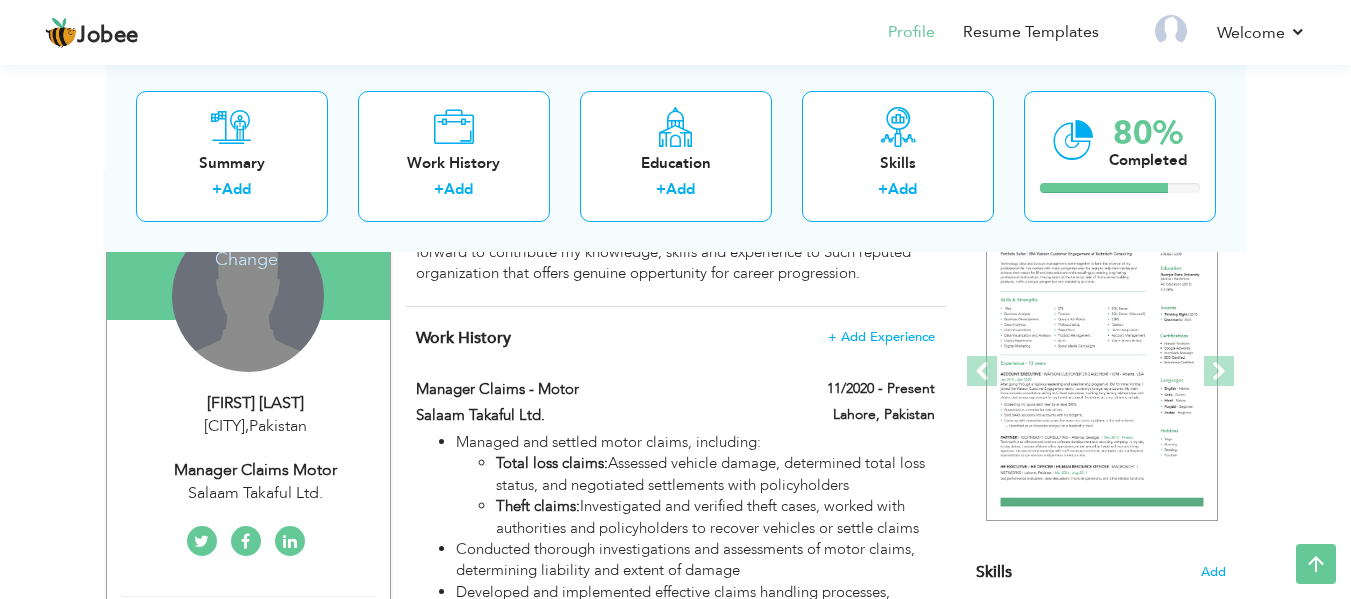 click on "Change" at bounding box center (246, 246) 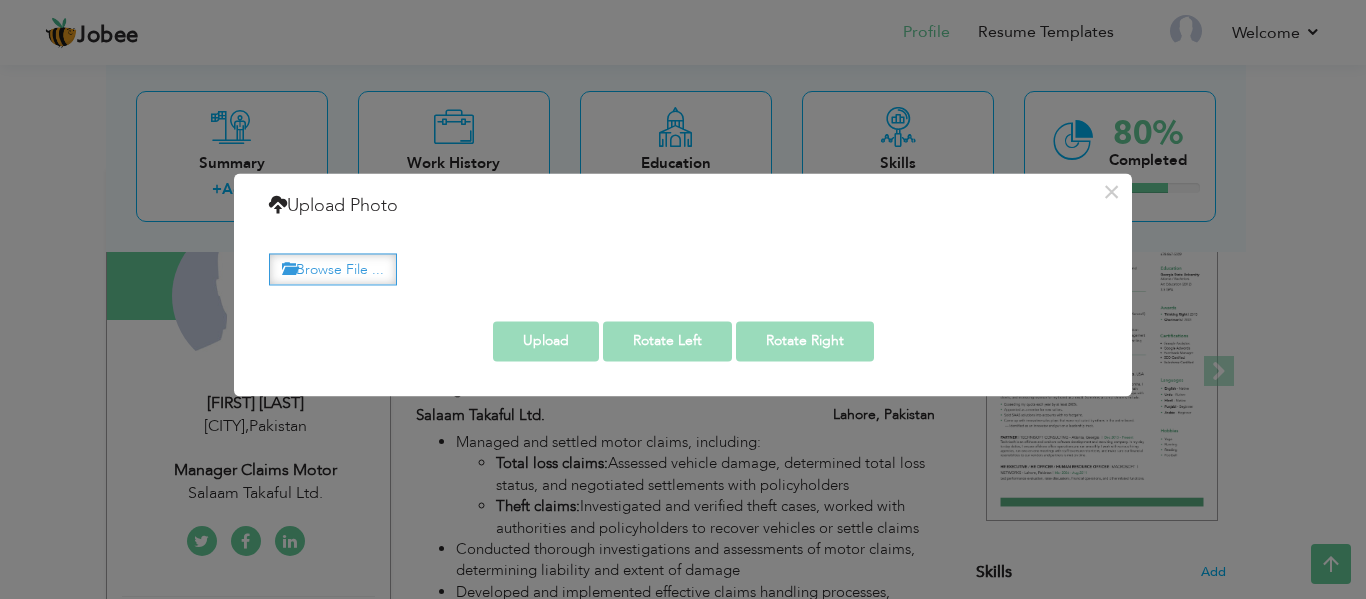 click on "Browse File ..." at bounding box center (333, 269) 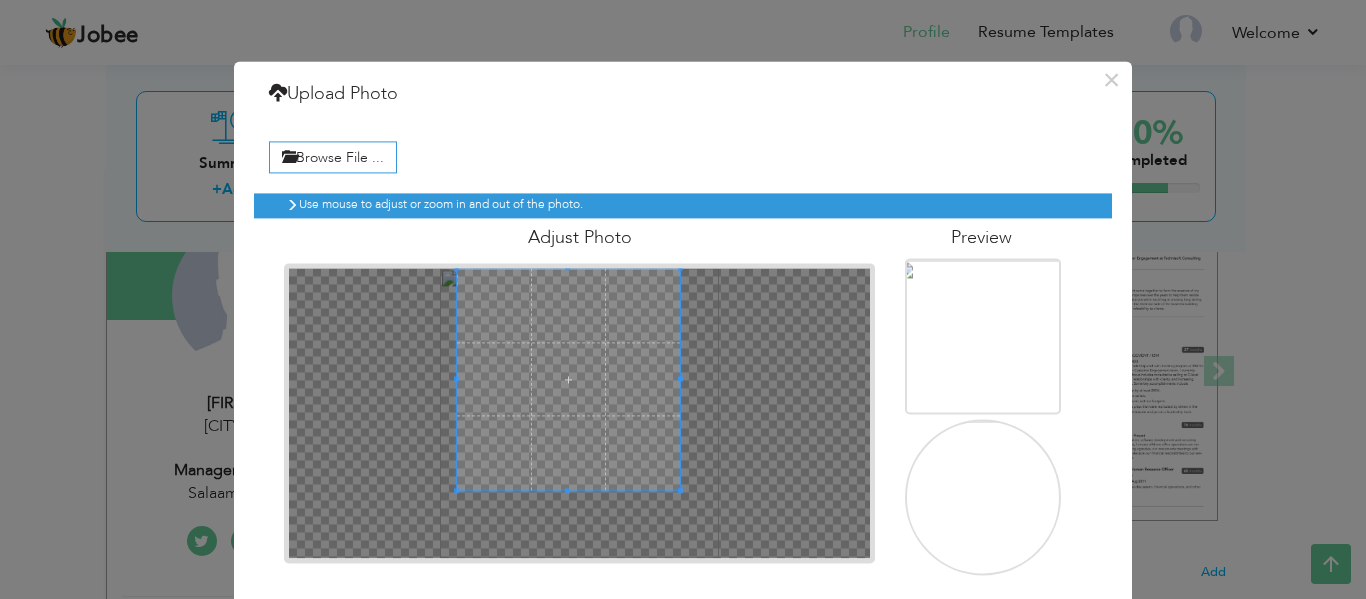 click at bounding box center [568, 379] 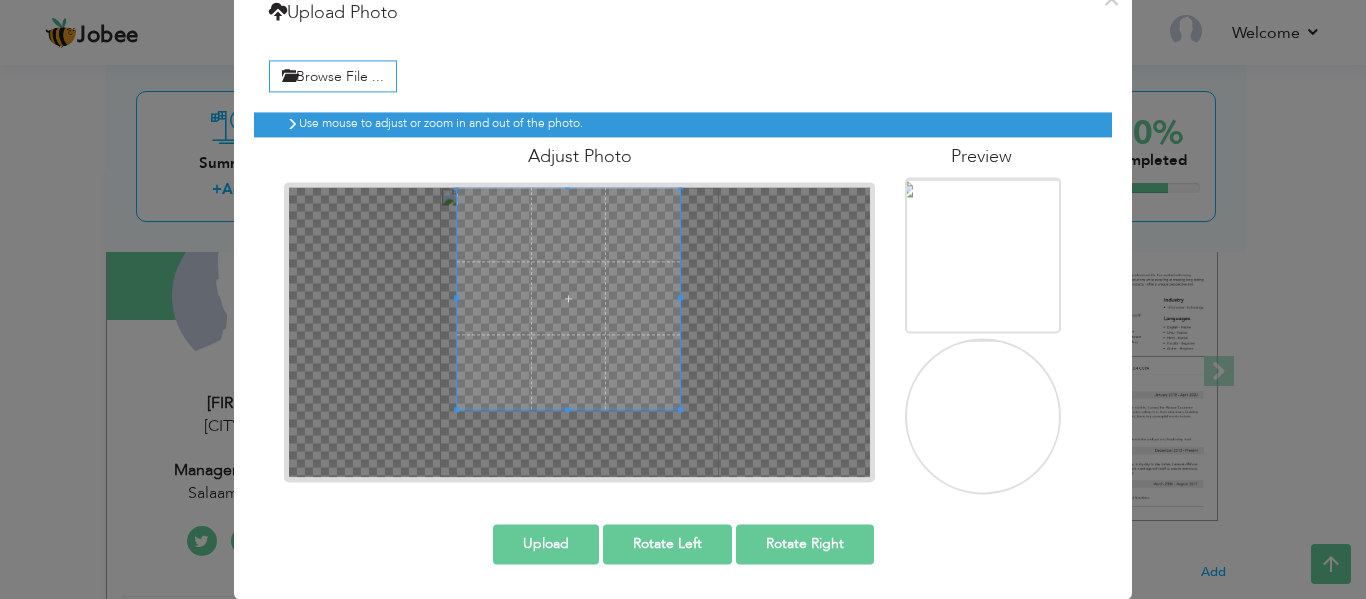 click on "Upload" at bounding box center (546, 544) 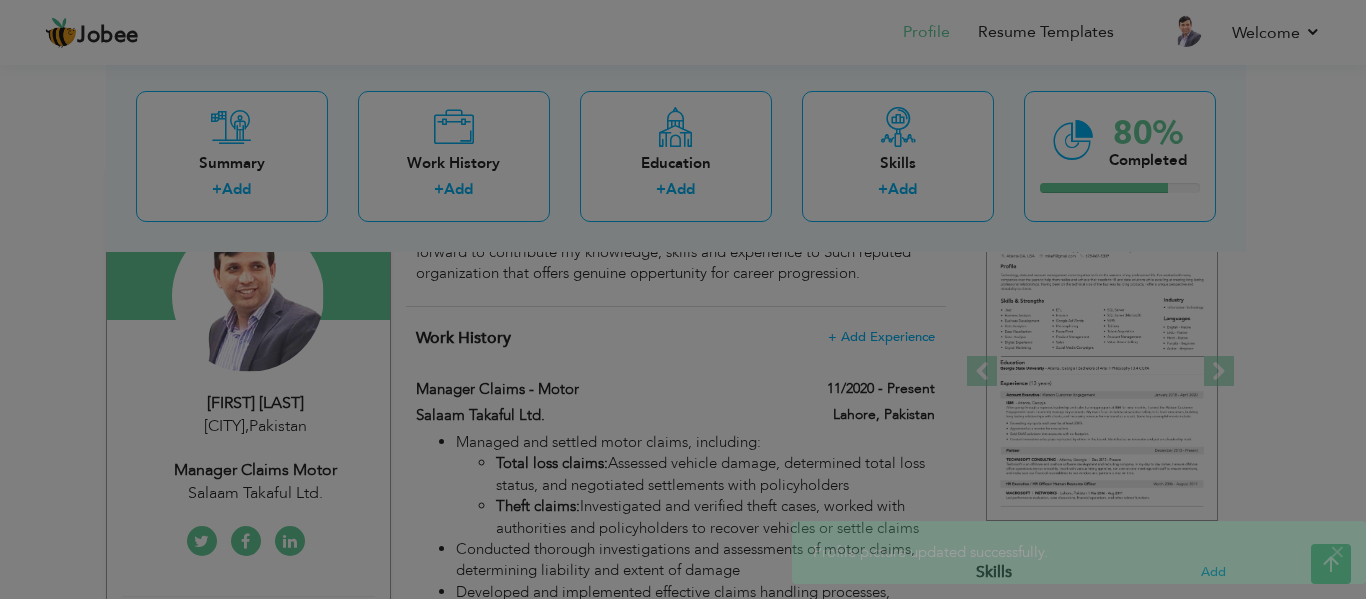 scroll, scrollTop: 0, scrollLeft: 0, axis: both 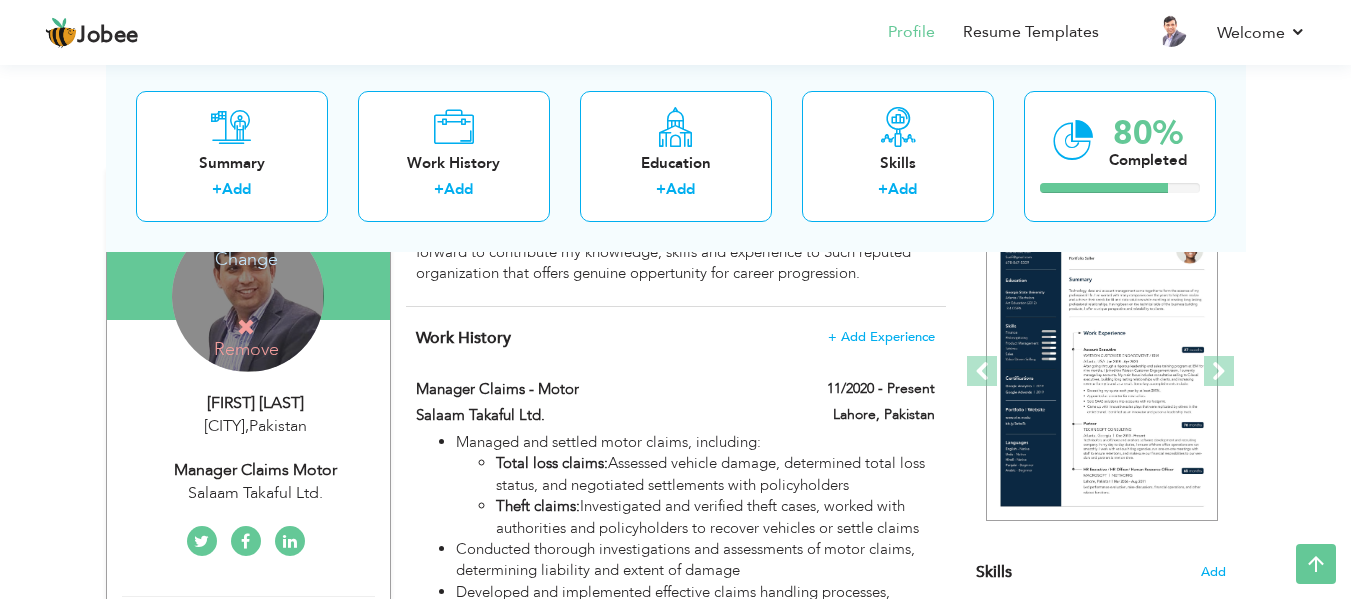 click on "Change" at bounding box center [246, 246] 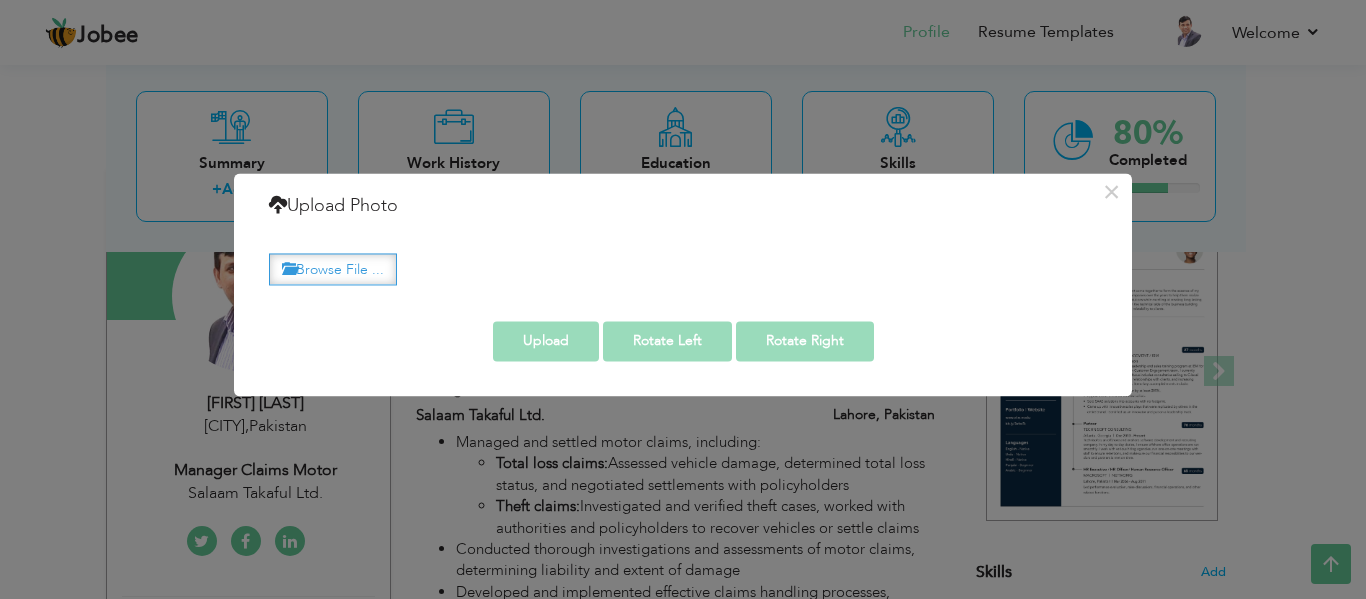 click on "Browse File ..." at bounding box center [333, 269] 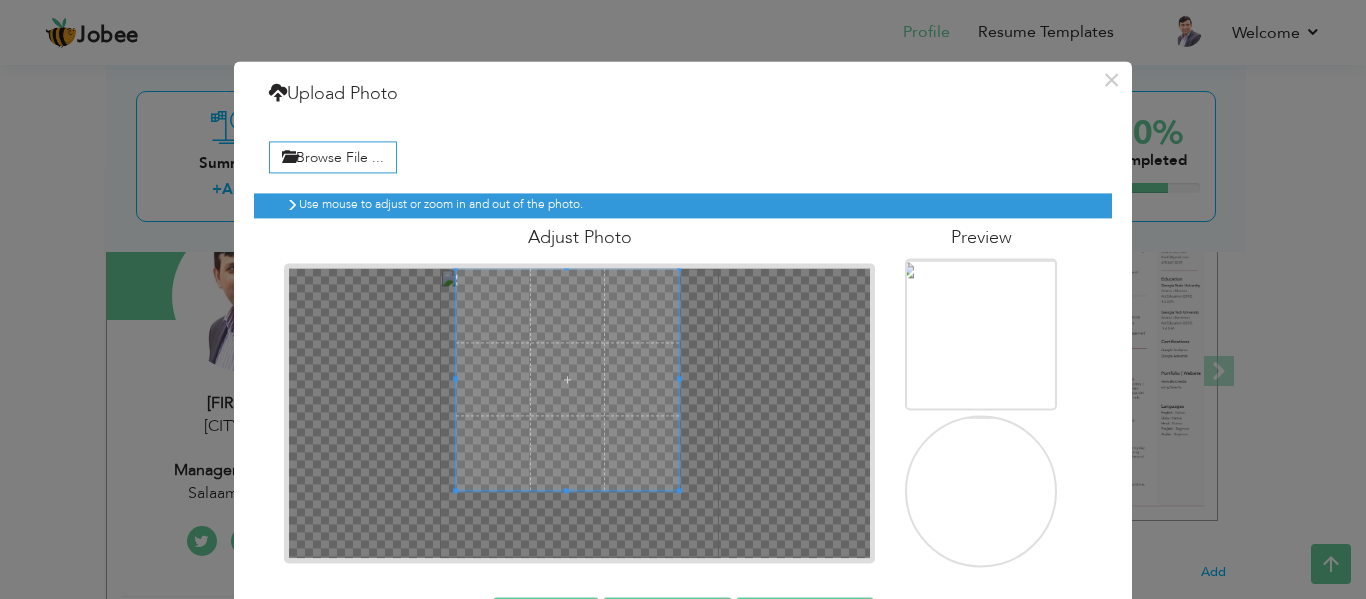 click at bounding box center [567, 379] 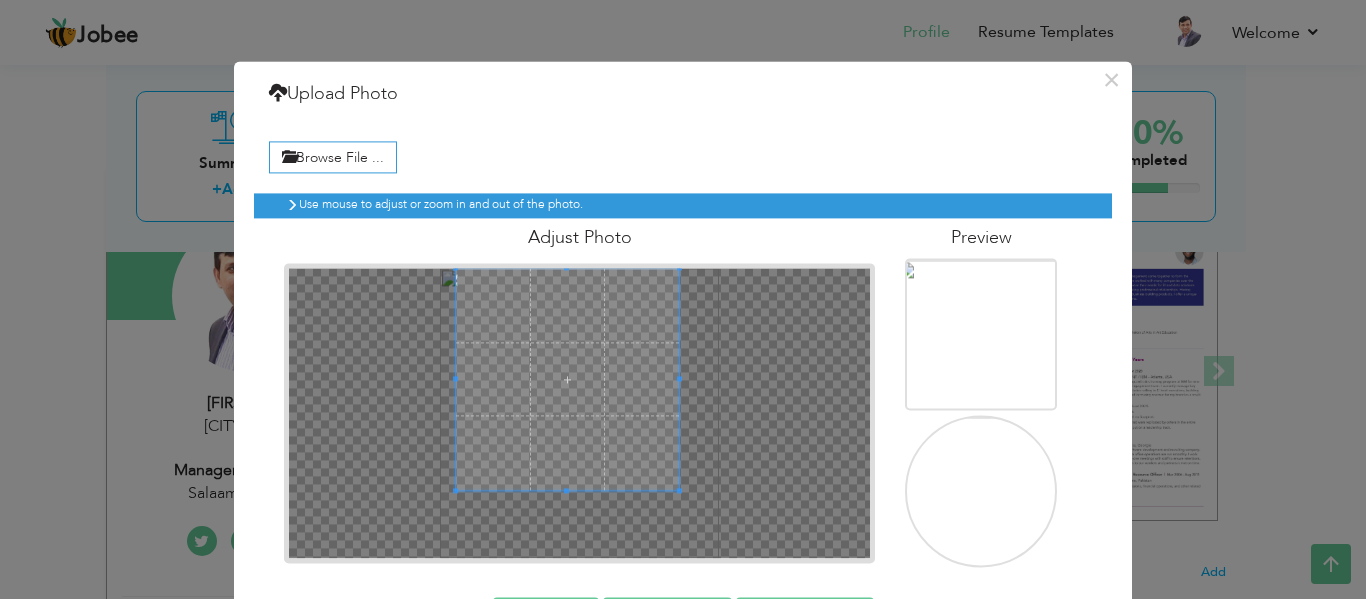 scroll, scrollTop: 73, scrollLeft: 0, axis: vertical 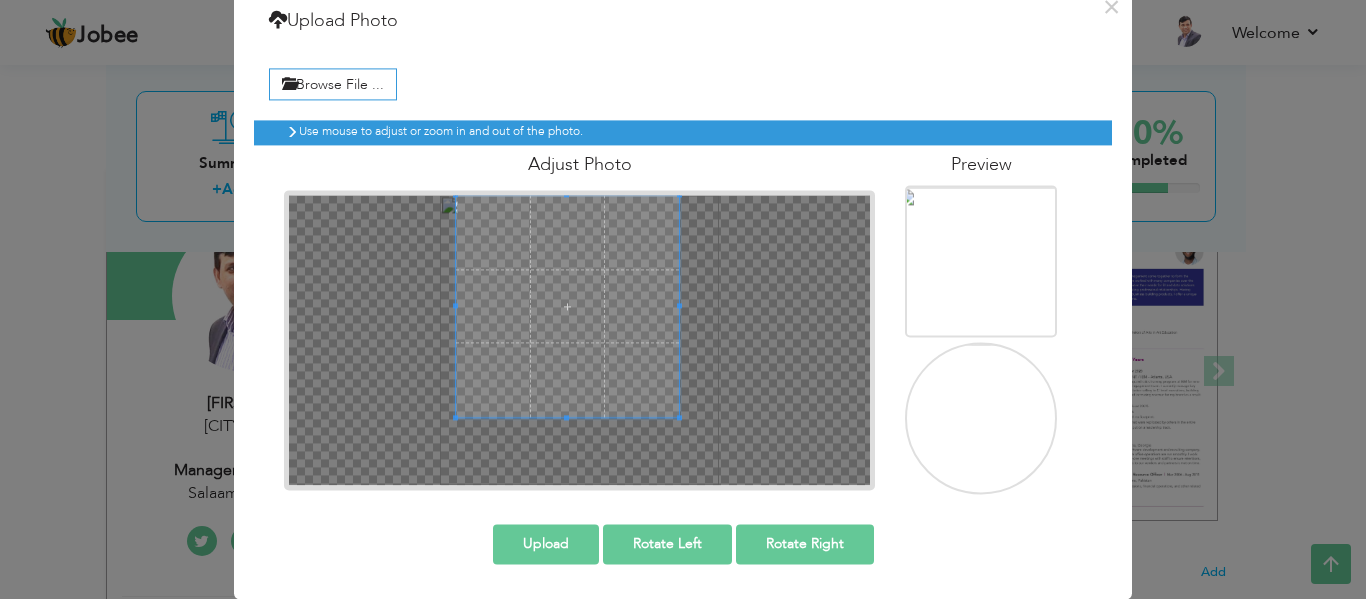 click on "Upload" at bounding box center [546, 544] 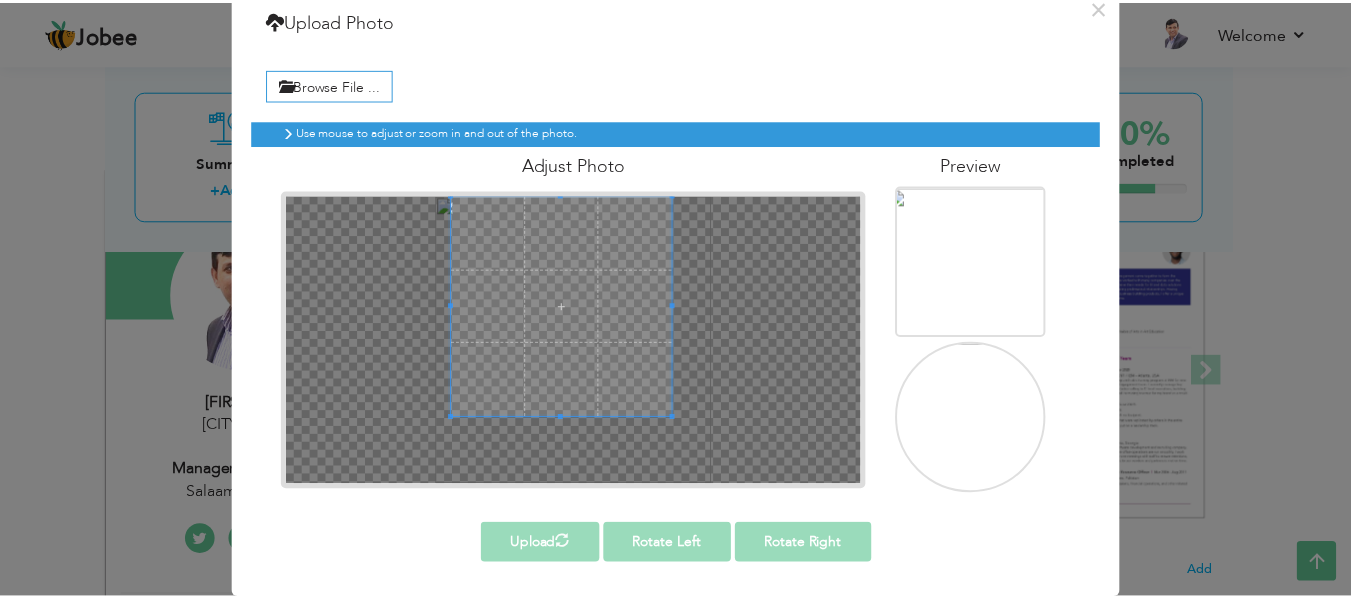 scroll, scrollTop: 0, scrollLeft: 0, axis: both 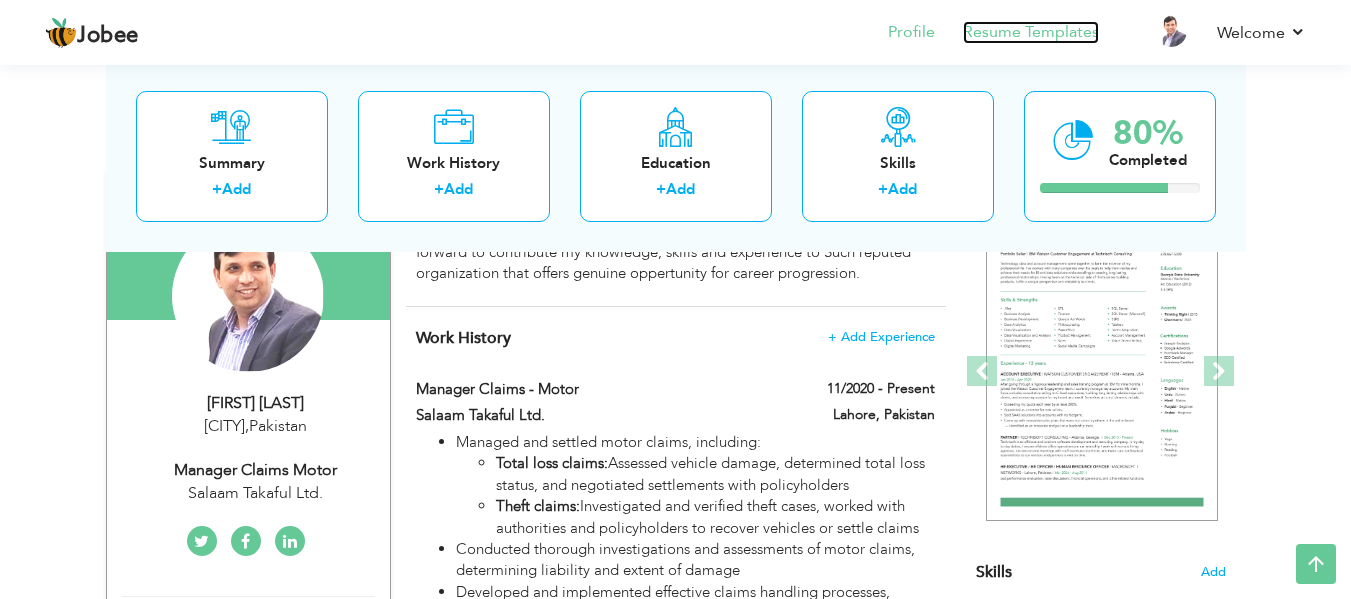 click on "Resume Templates" at bounding box center [1031, 32] 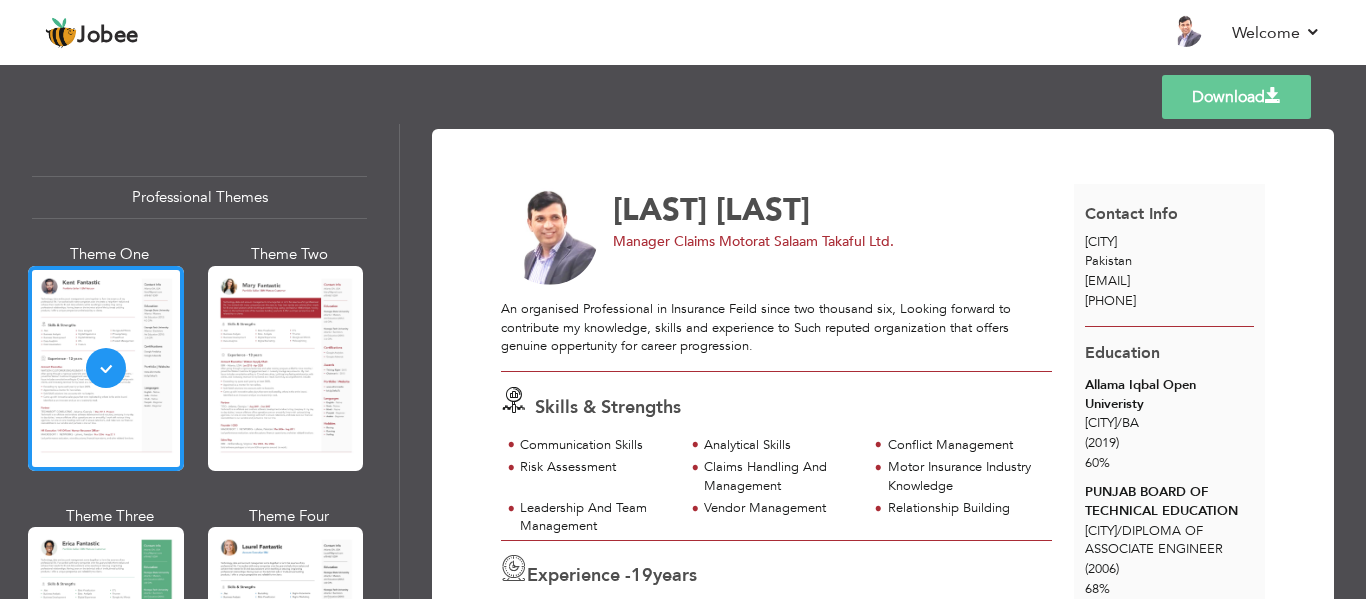 scroll, scrollTop: 0, scrollLeft: 0, axis: both 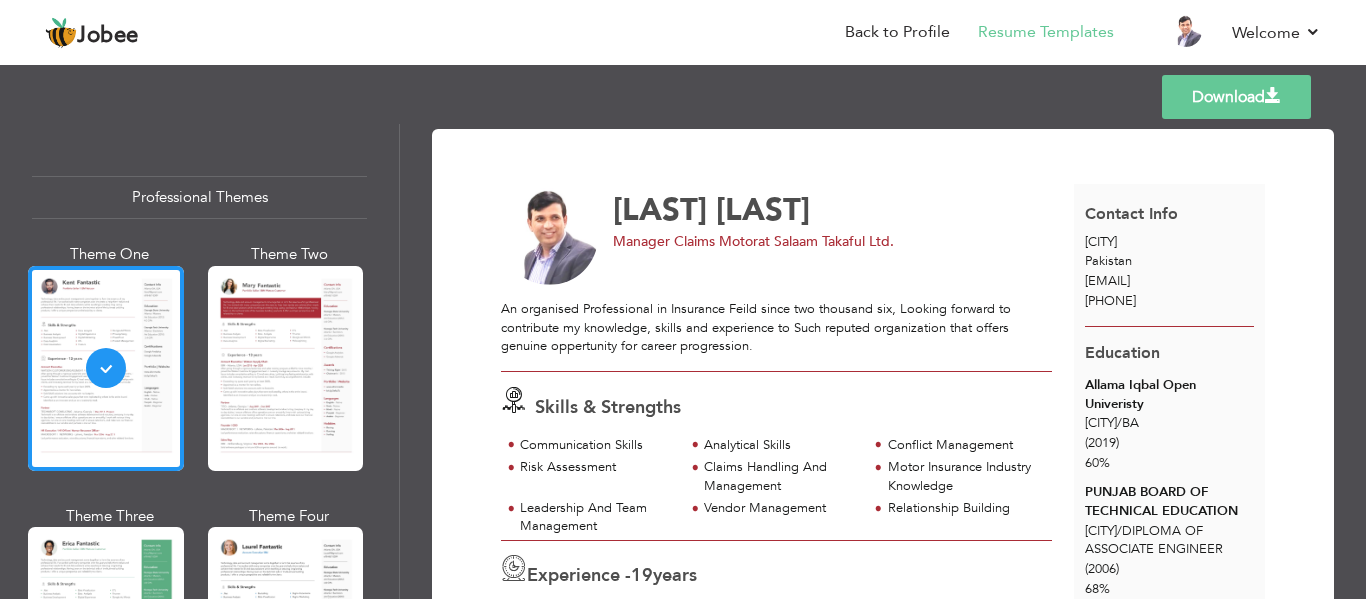 click on "Download" at bounding box center (1236, 97) 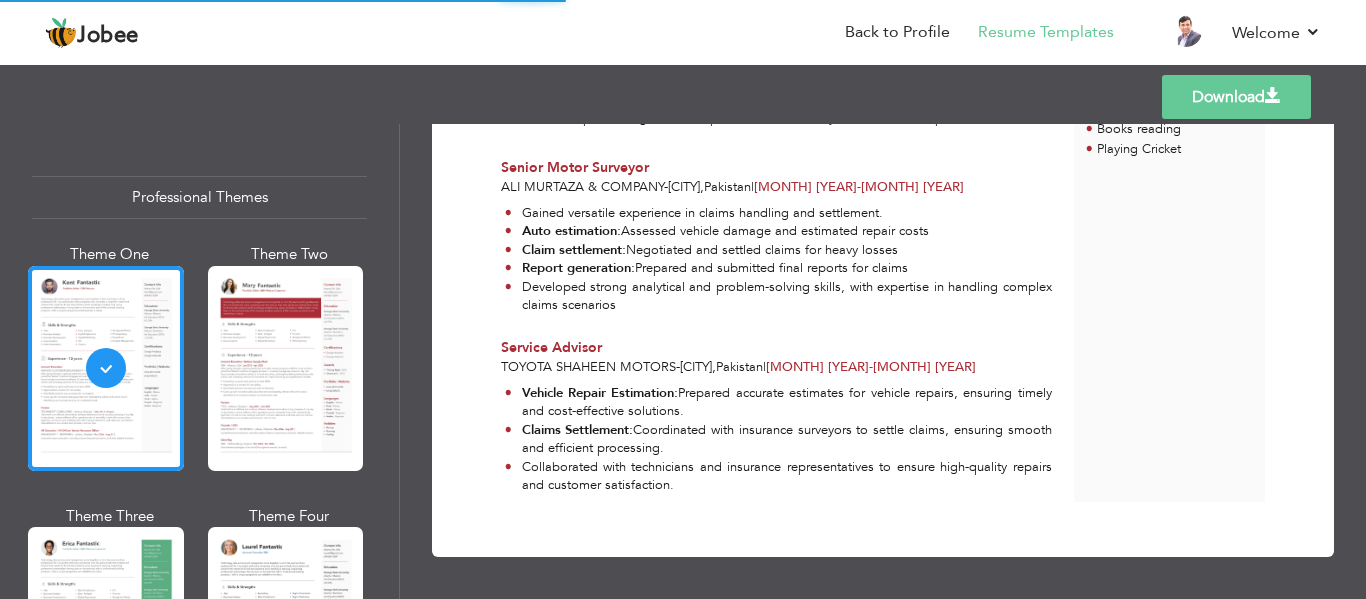 scroll, scrollTop: 0, scrollLeft: 0, axis: both 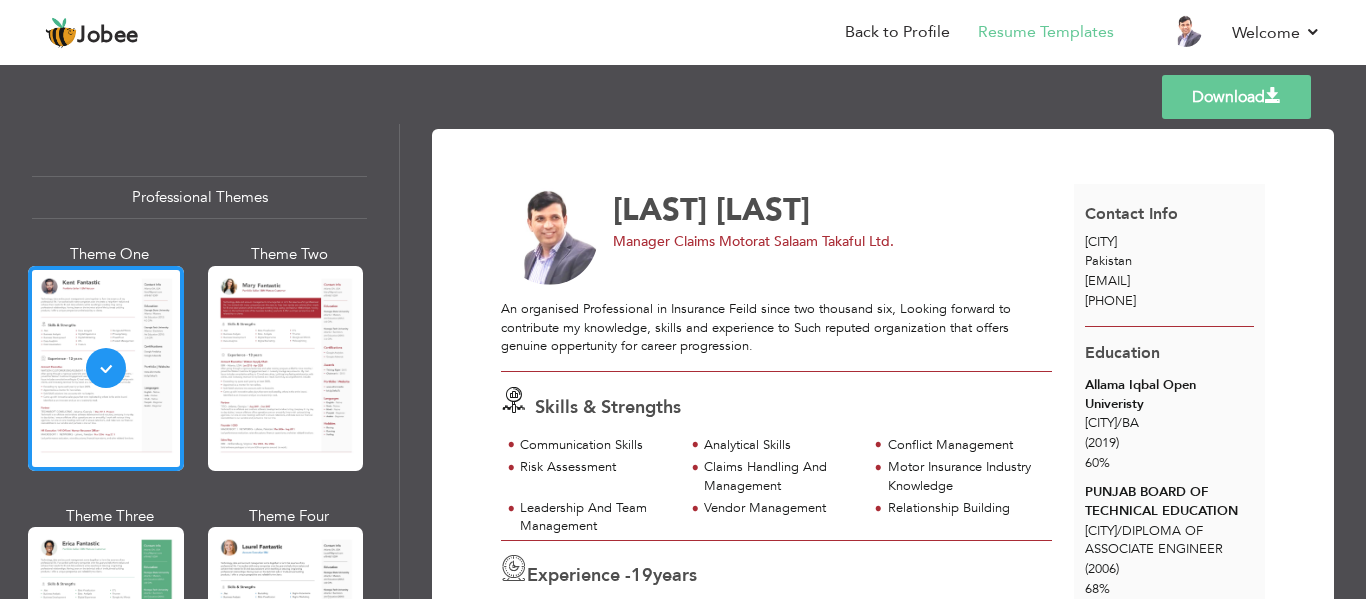 click at bounding box center (550, 237) 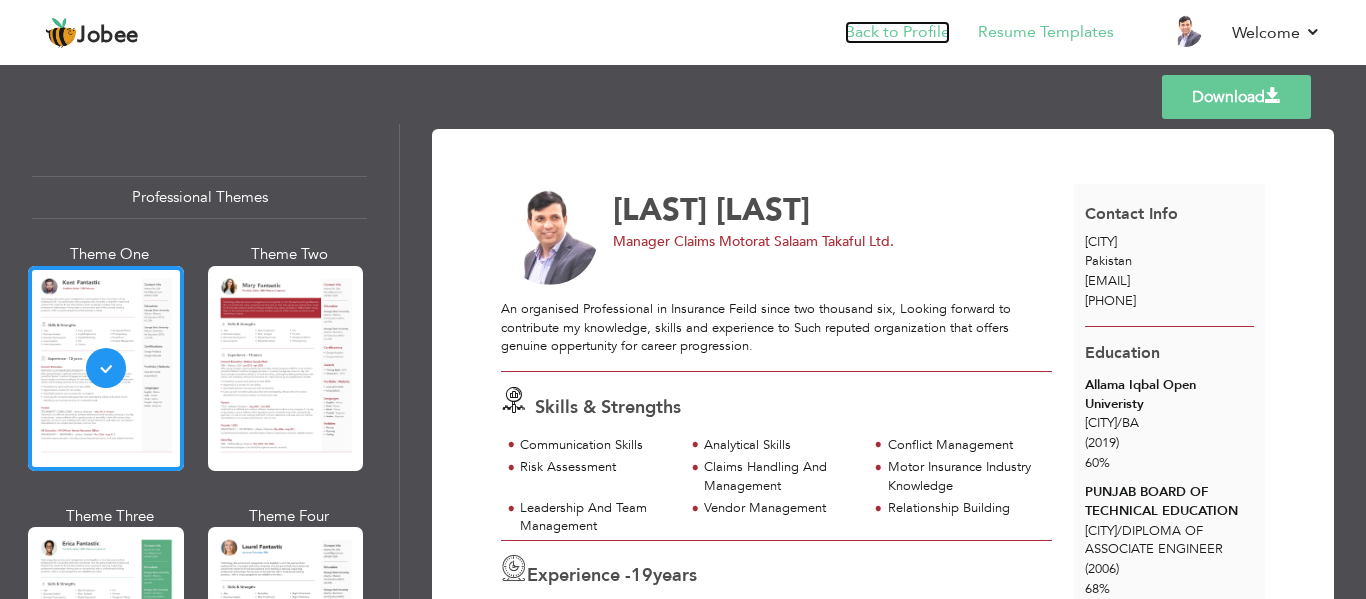 click on "Back to Profile" at bounding box center [897, 32] 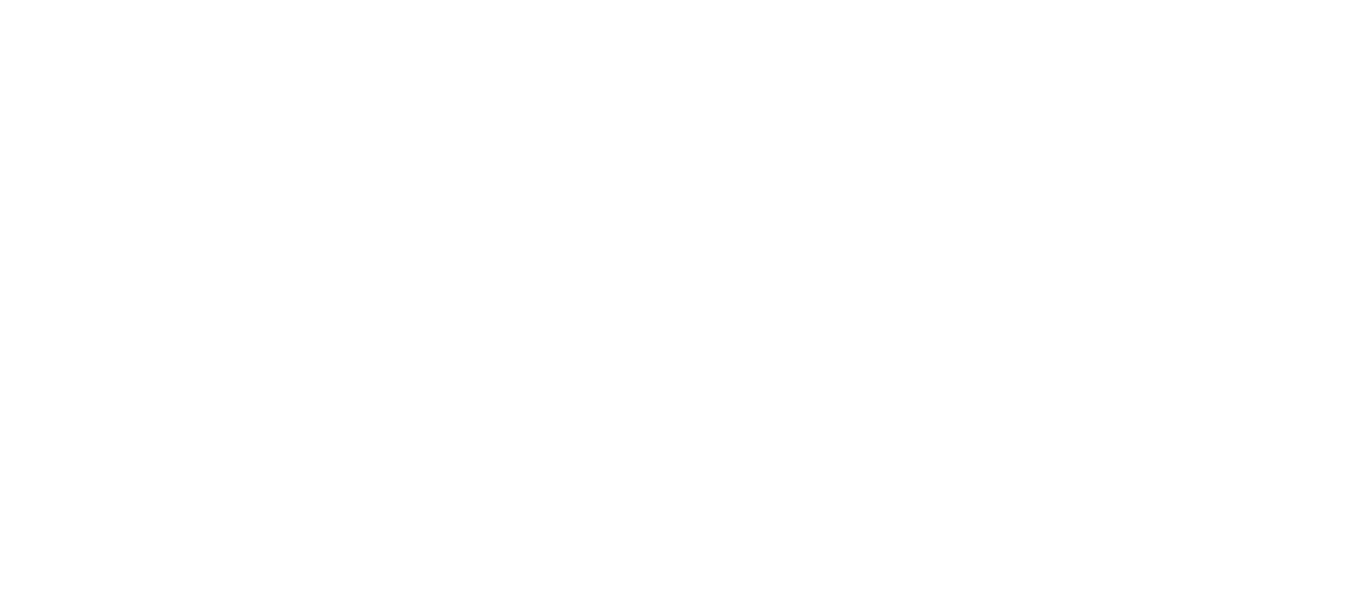 scroll, scrollTop: 0, scrollLeft: 0, axis: both 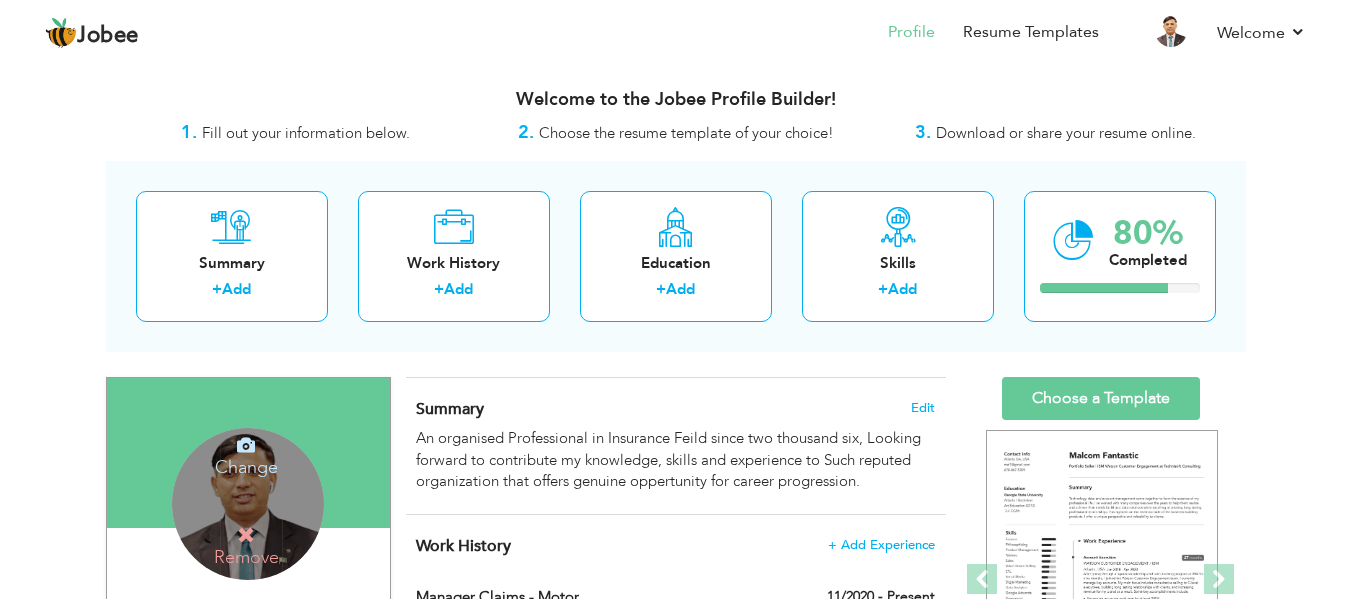 click on "Change
Remove" at bounding box center [248, 504] 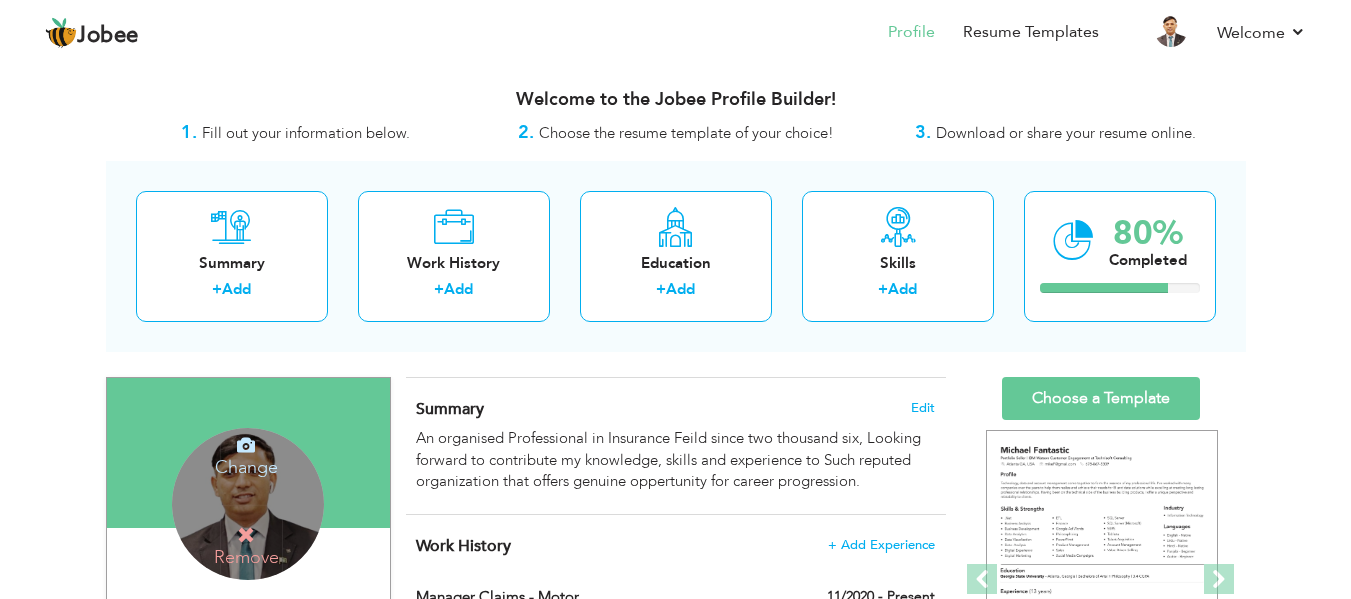 click on "Change
Remove" at bounding box center [248, 504] 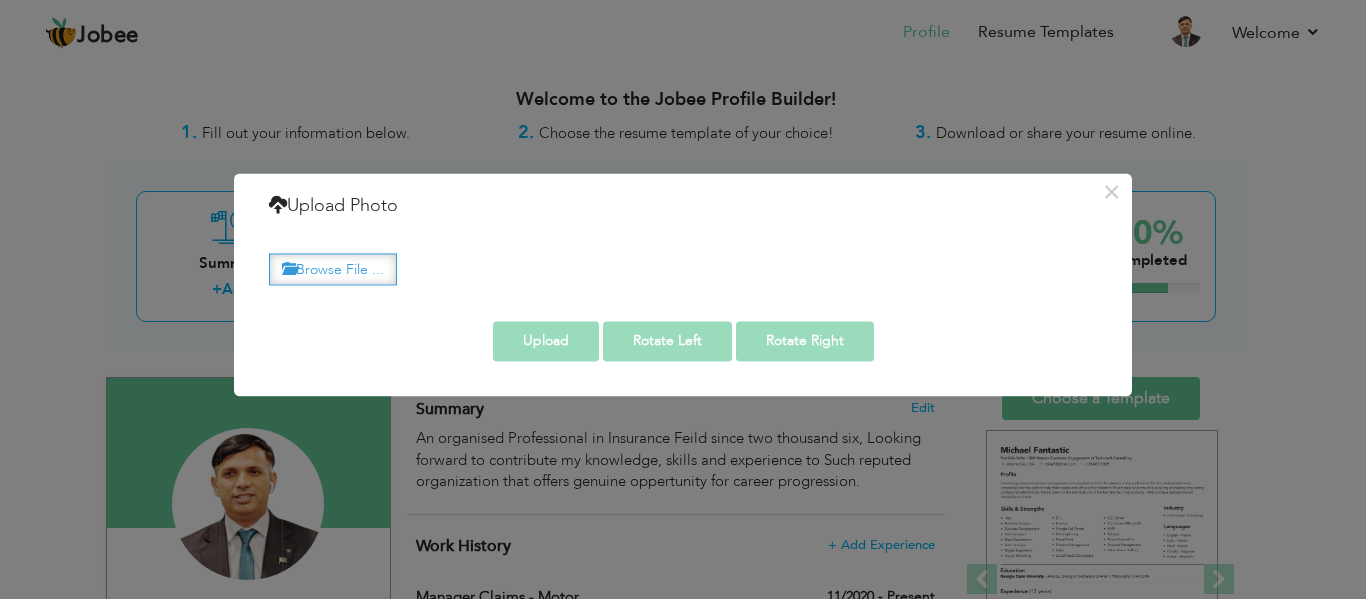 click on "Browse File ..." at bounding box center (333, 269) 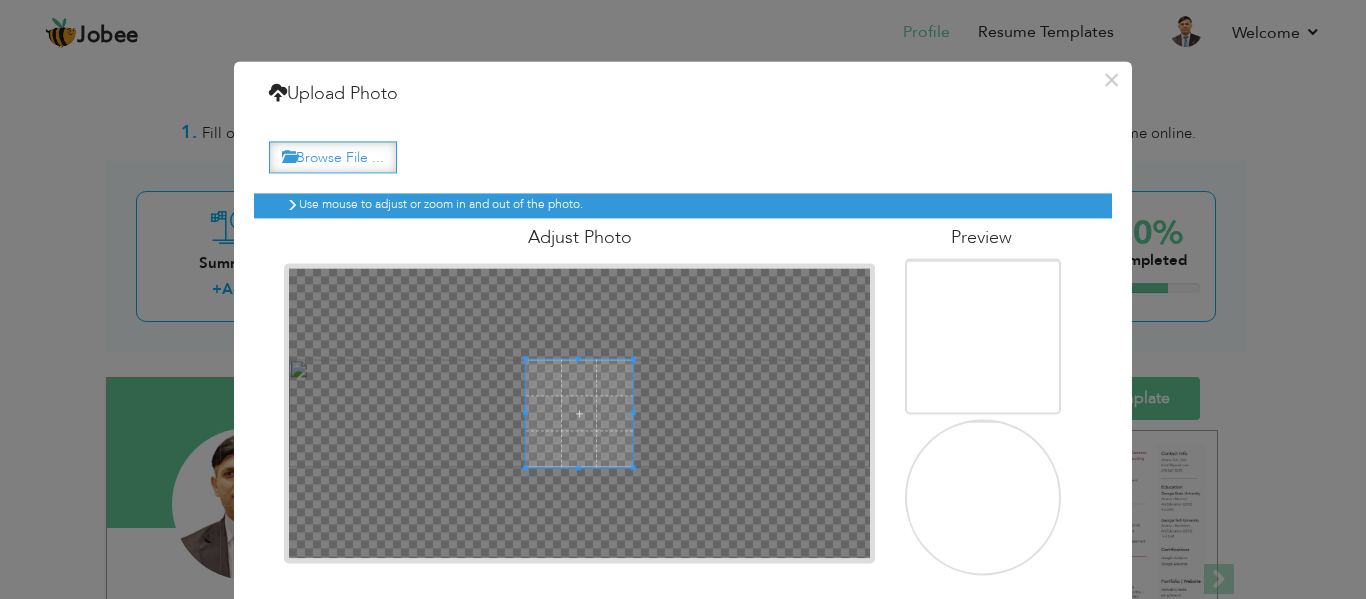 click on "Browse File ..." at bounding box center [333, 157] 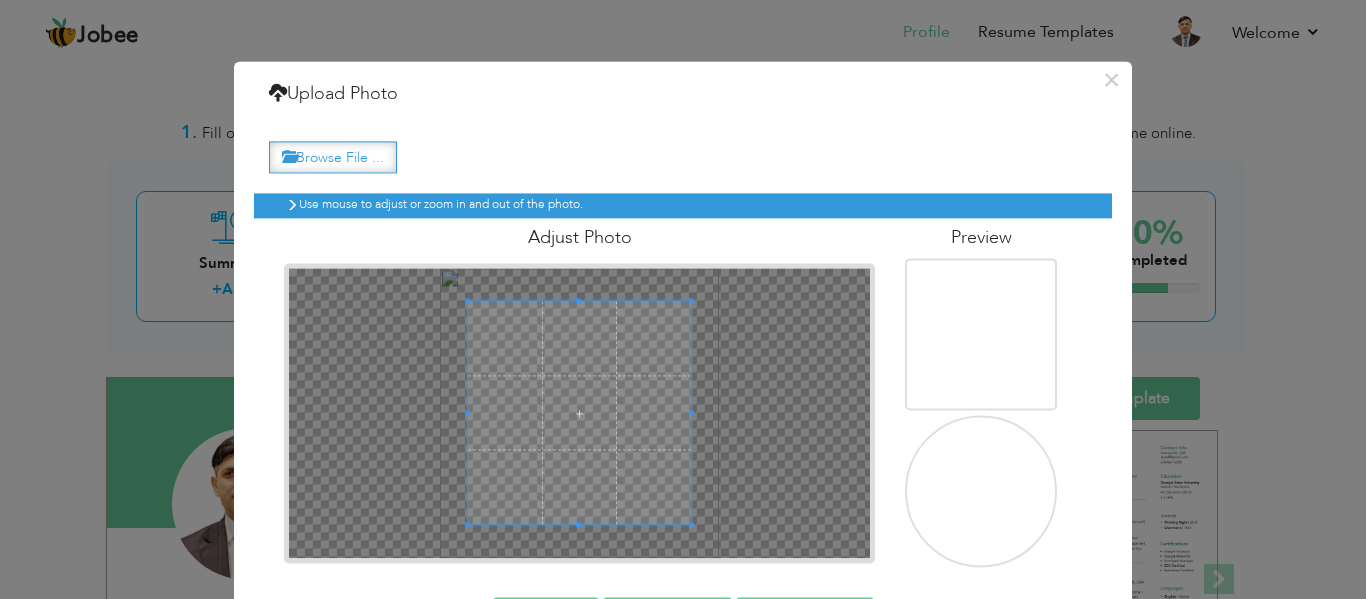 click on "Browse File ..." at bounding box center (333, 157) 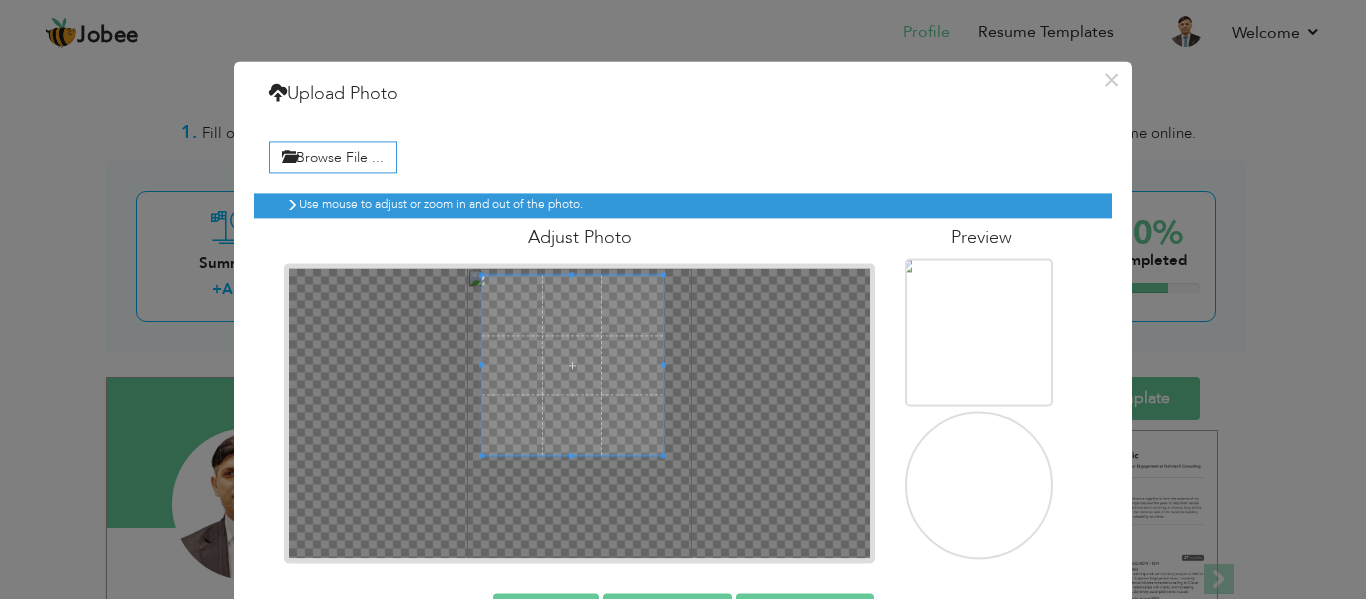 click at bounding box center [572, 365] 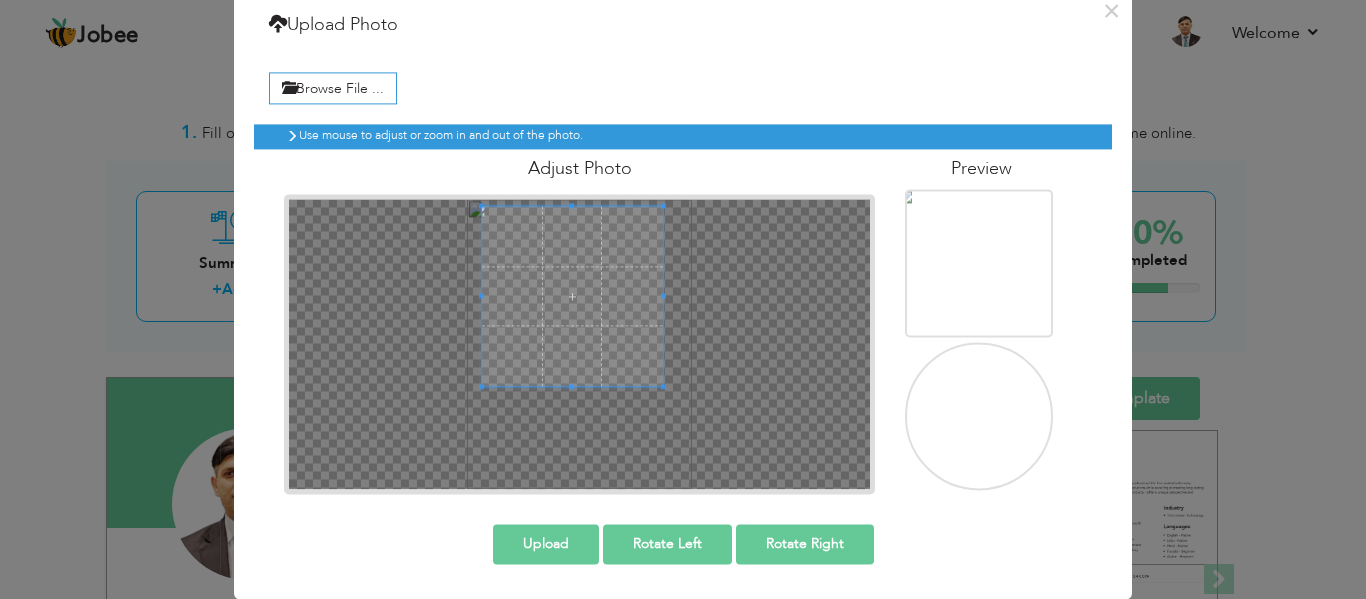 drag, startPoint x: 565, startPoint y: 536, endPoint x: 681, endPoint y: 417, distance: 166.18364 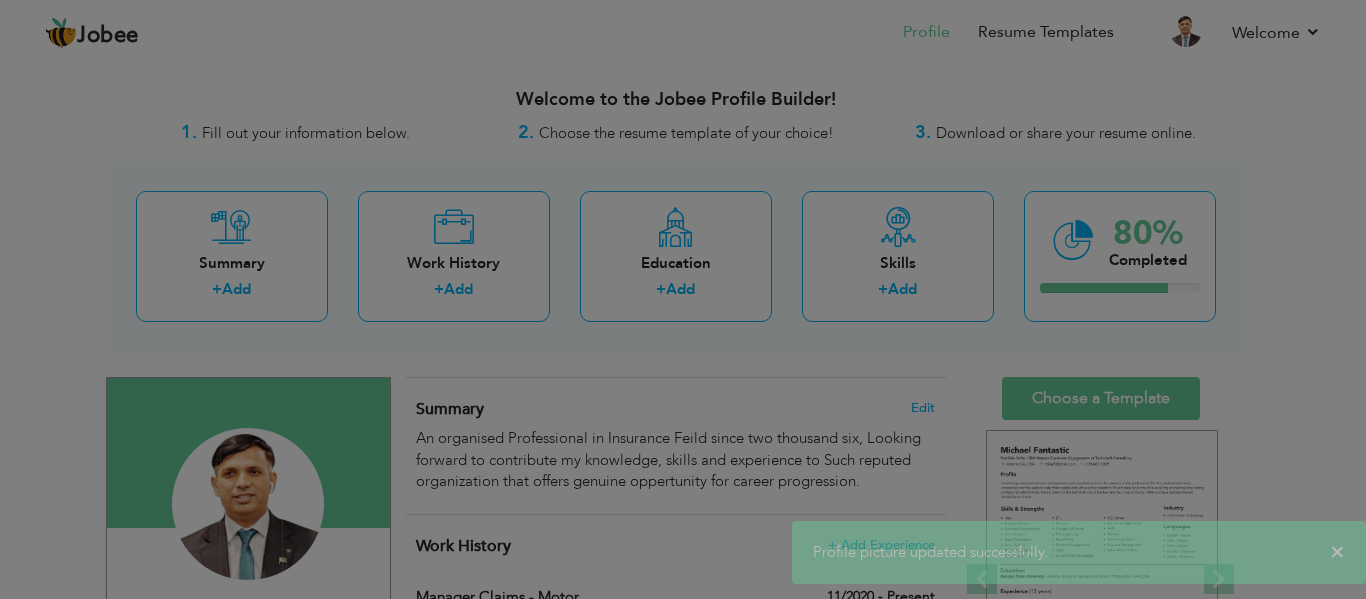 scroll, scrollTop: 0, scrollLeft: 0, axis: both 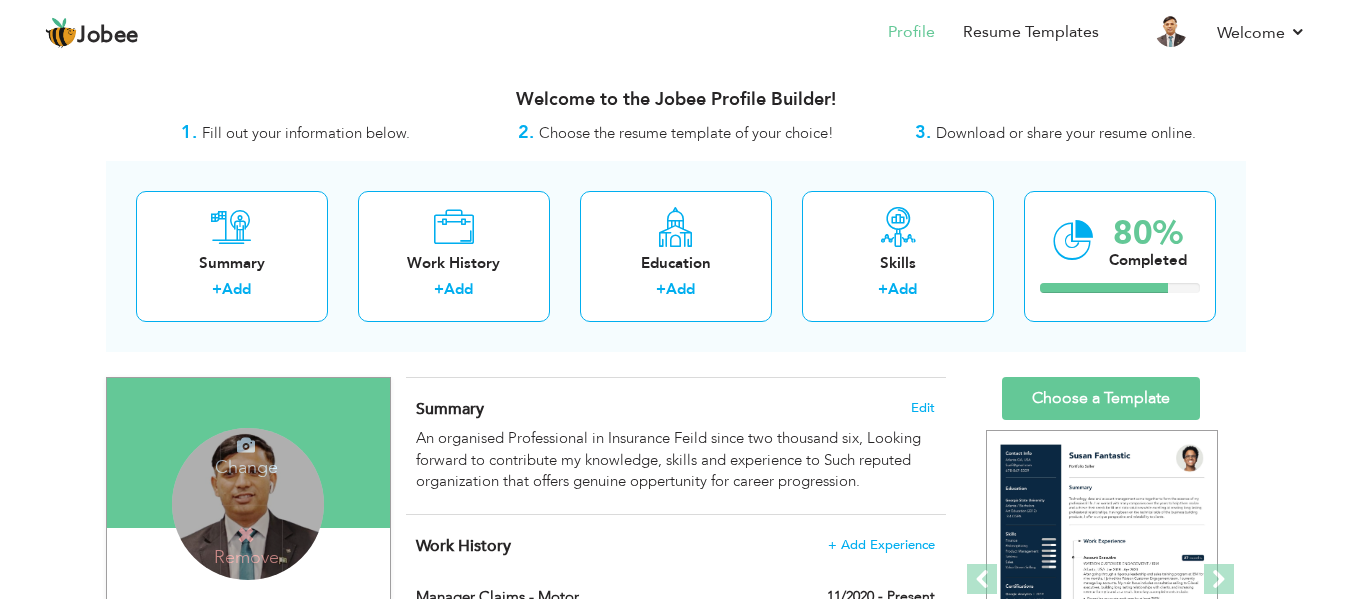 click on "Change" at bounding box center [246, 454] 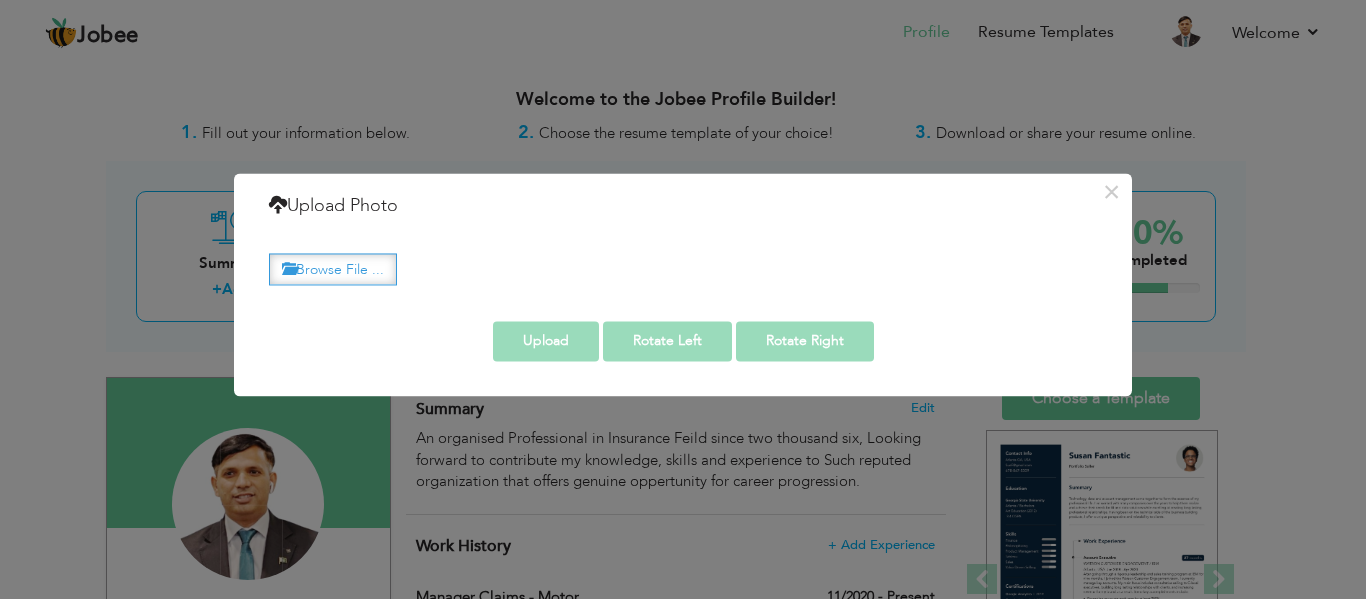 click on "Browse File ..." at bounding box center [333, 269] 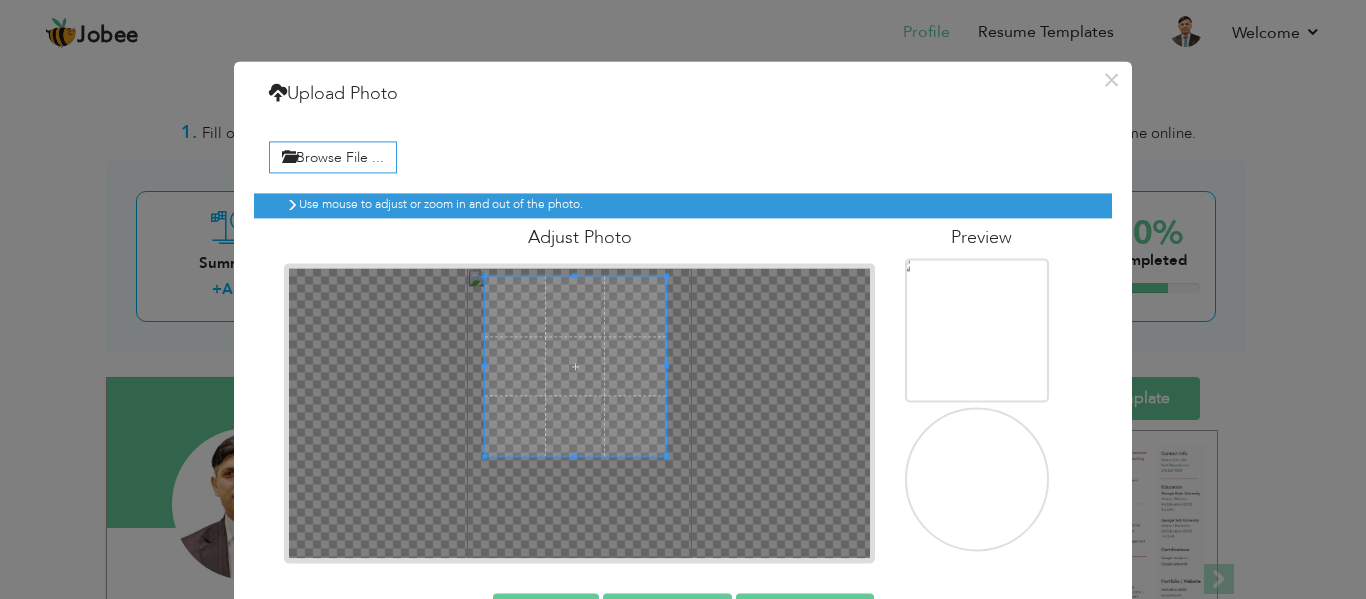 click at bounding box center (575, 366) 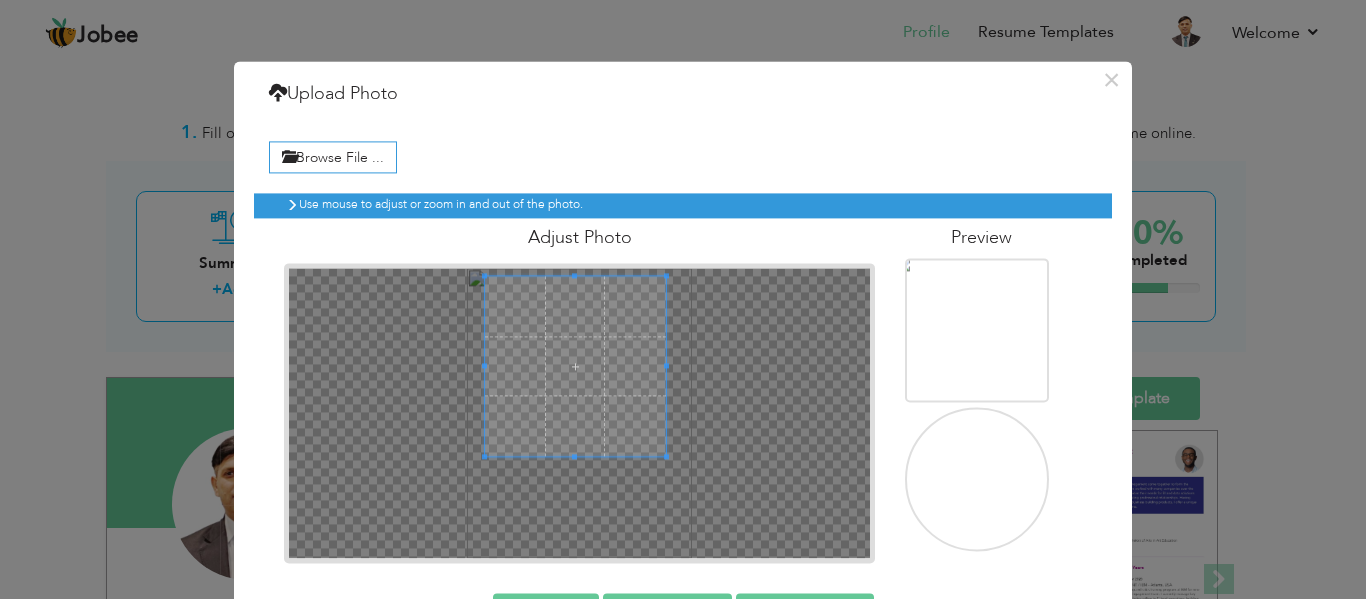 scroll, scrollTop: 69, scrollLeft: 0, axis: vertical 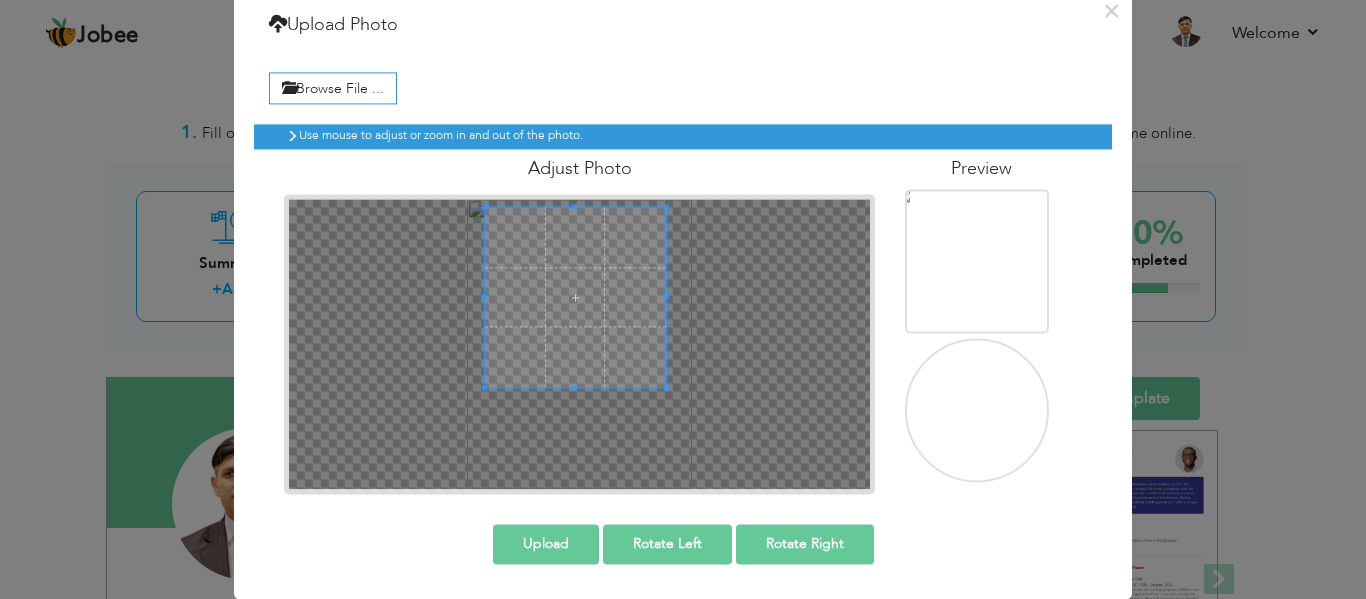 click on "Upload
Rotate Left
Rotate Right" at bounding box center [683, 544] 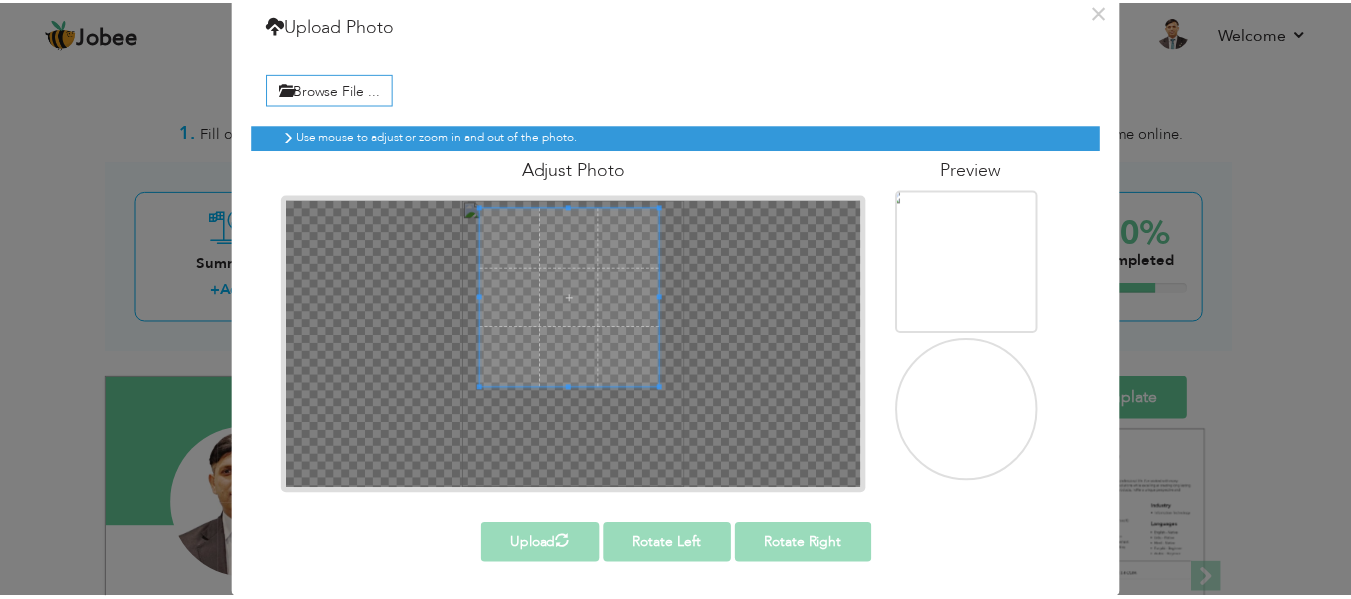 scroll, scrollTop: 0, scrollLeft: 0, axis: both 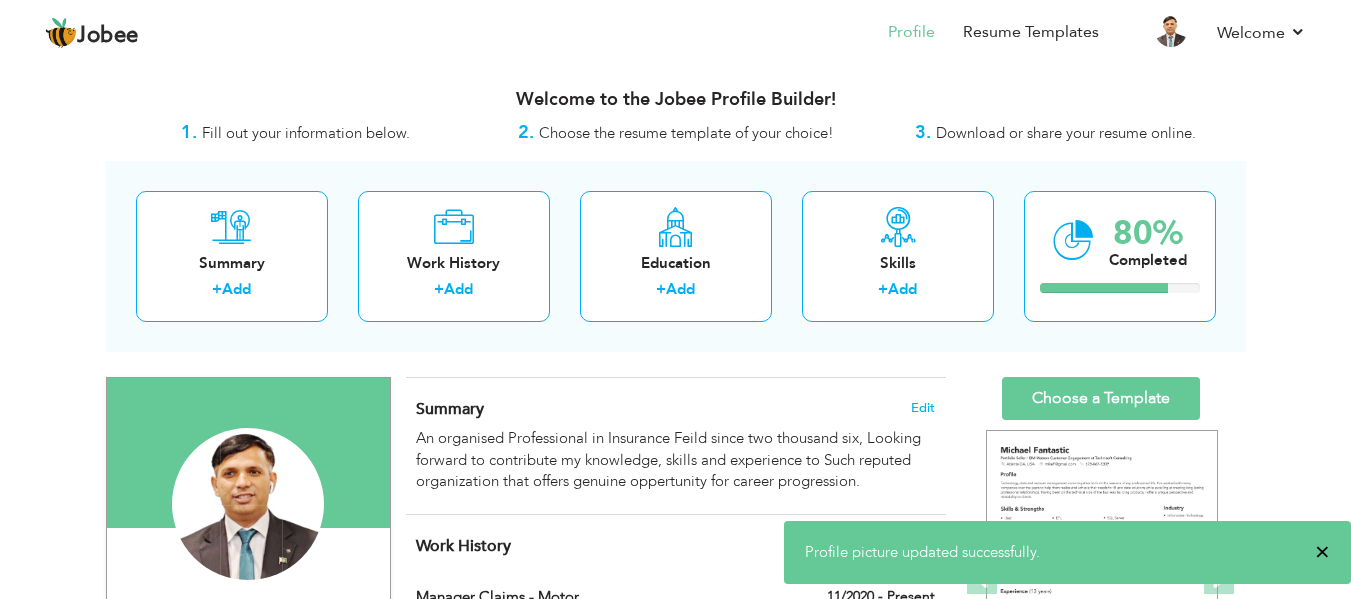 click on "×" at bounding box center (1322, 552) 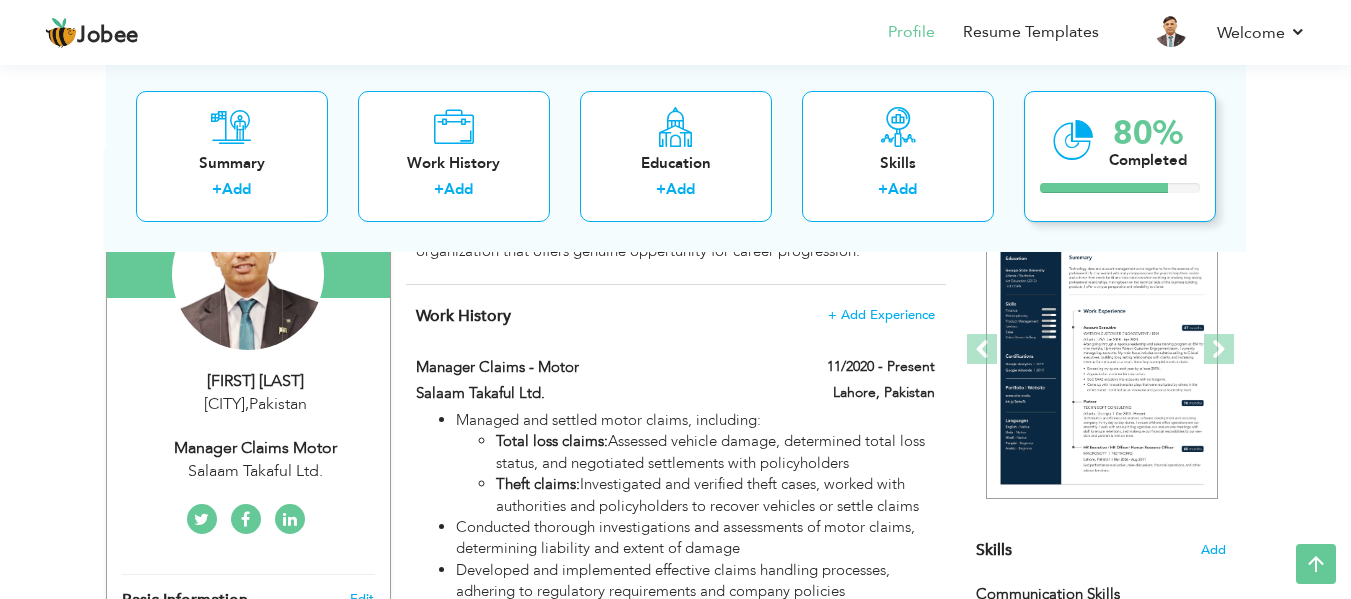 scroll, scrollTop: 0, scrollLeft: 0, axis: both 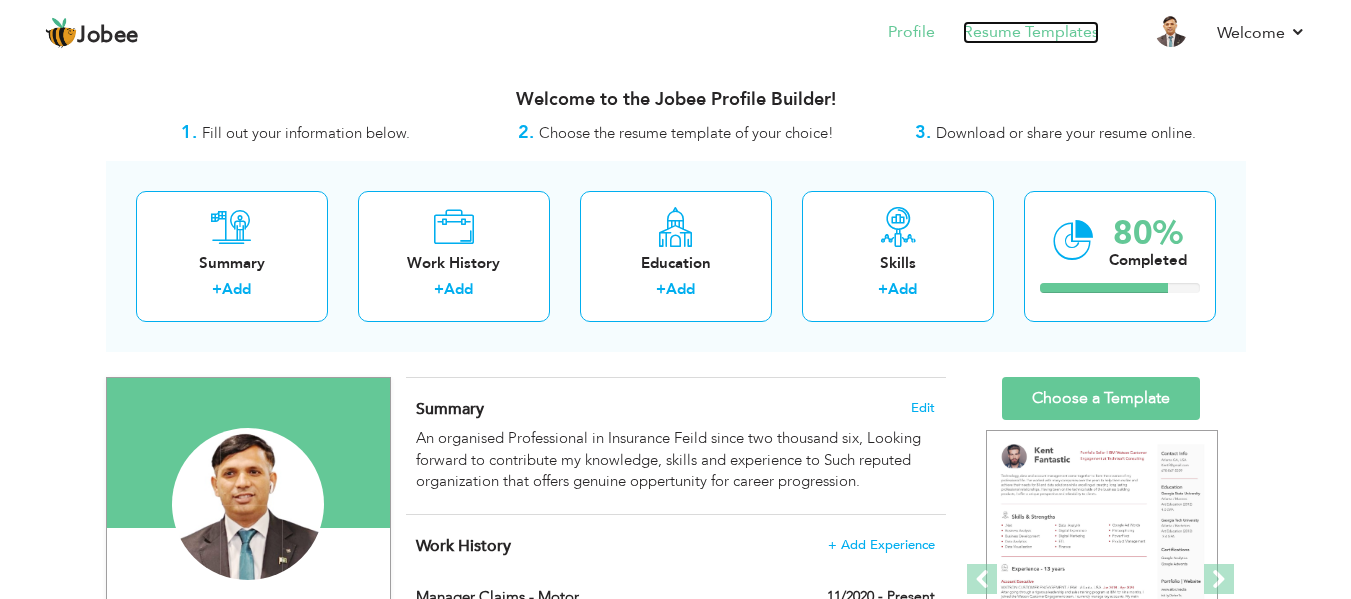 click on "Resume Templates" at bounding box center (1031, 32) 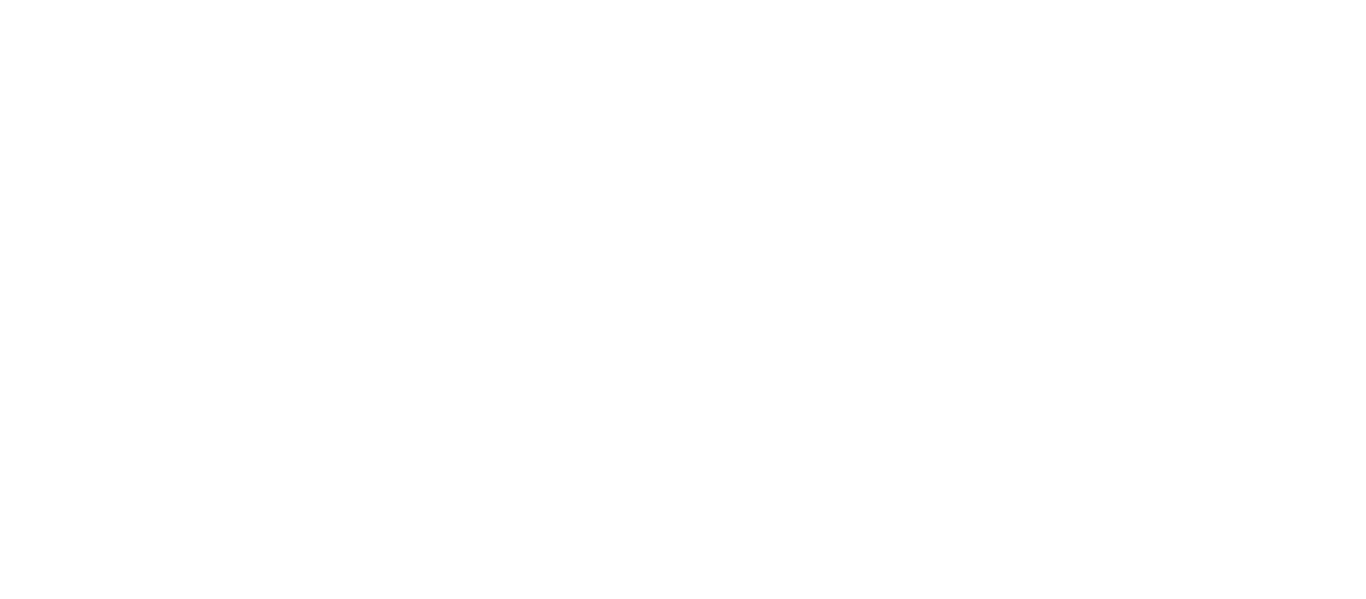 scroll, scrollTop: 0, scrollLeft: 0, axis: both 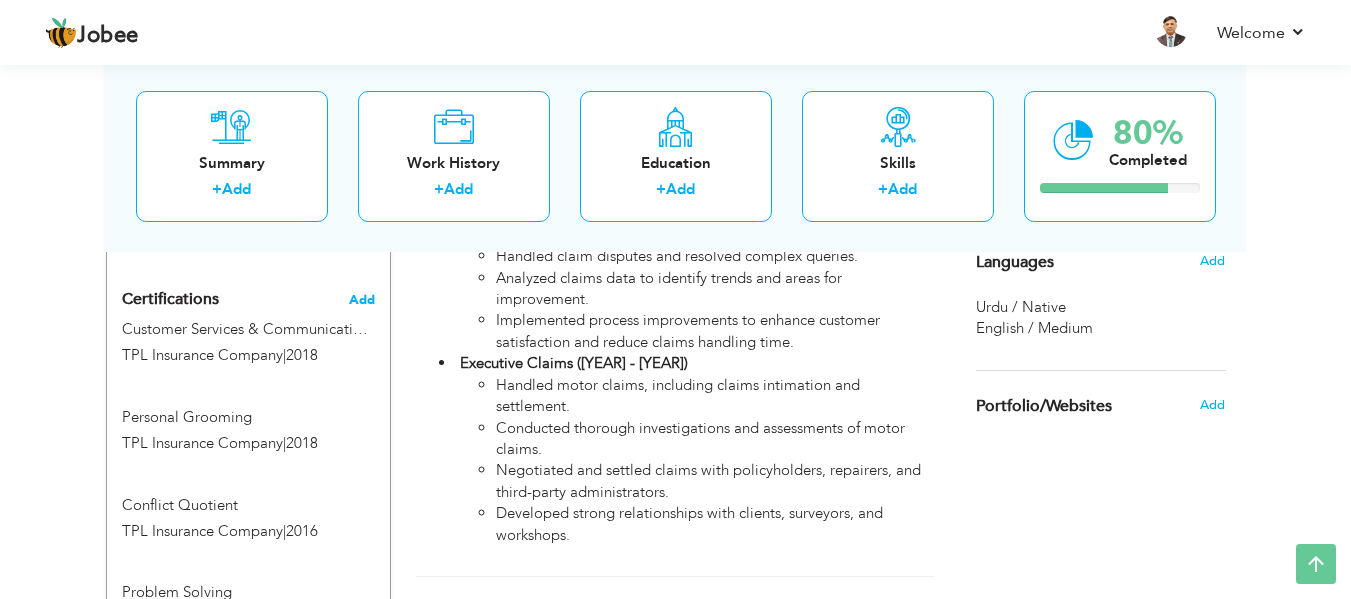click on "Add" at bounding box center (362, 300) 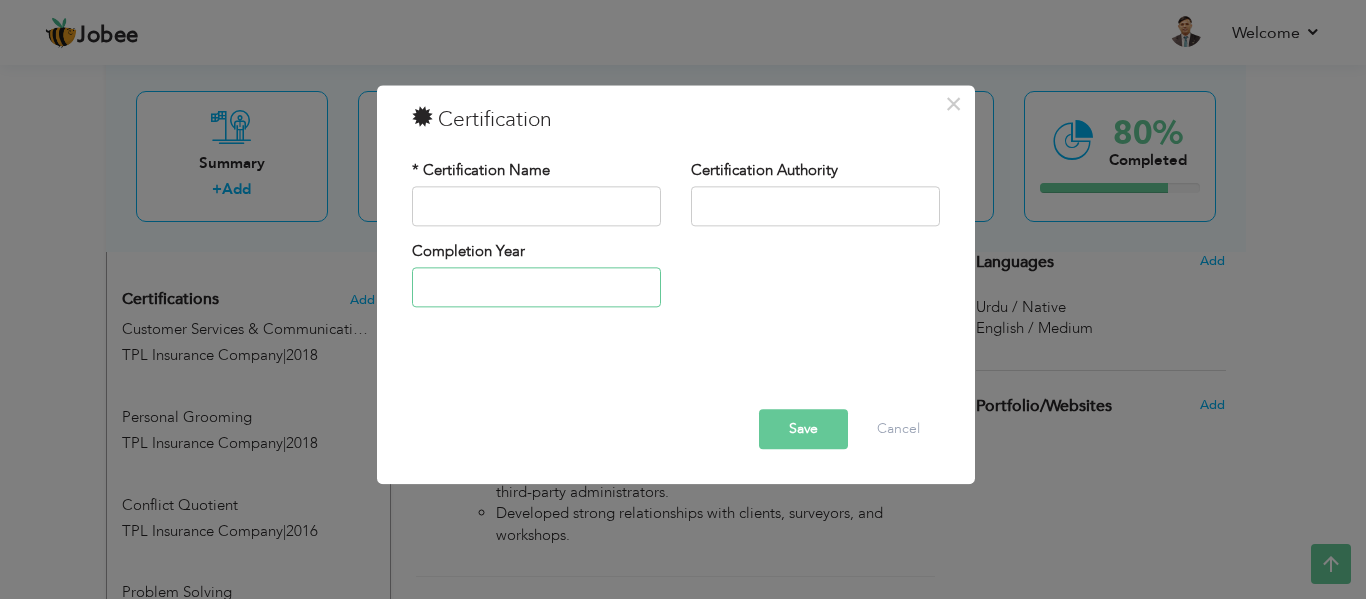type on "2025" 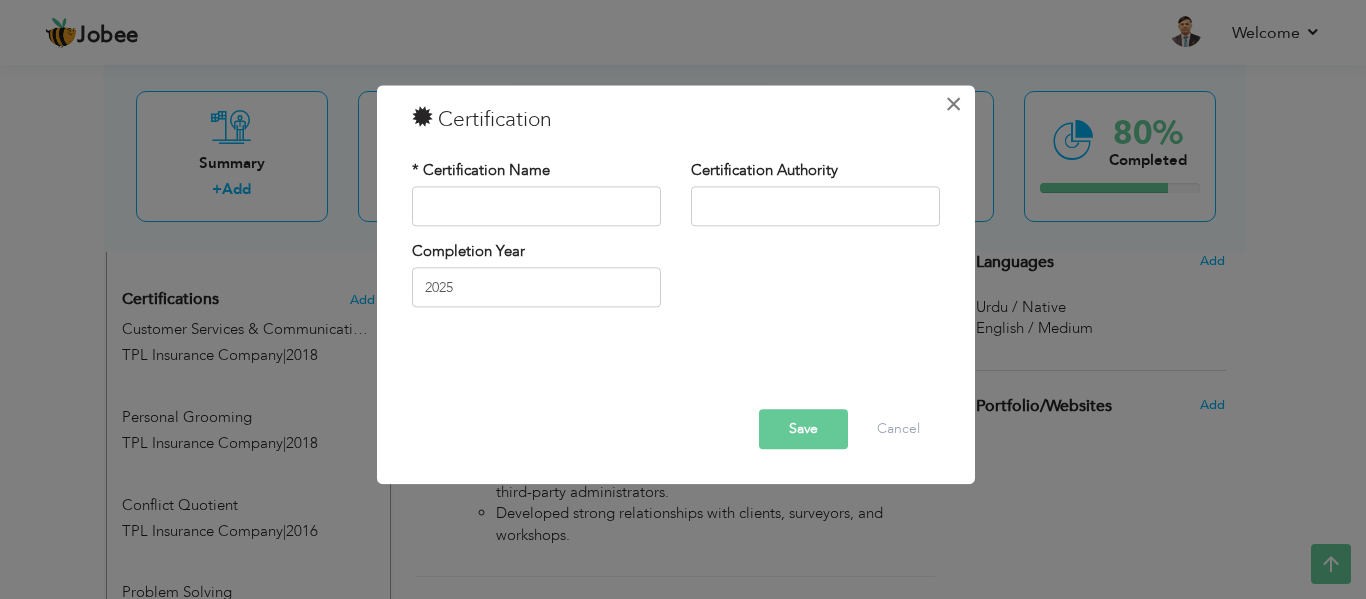 click on "×" at bounding box center (954, 104) 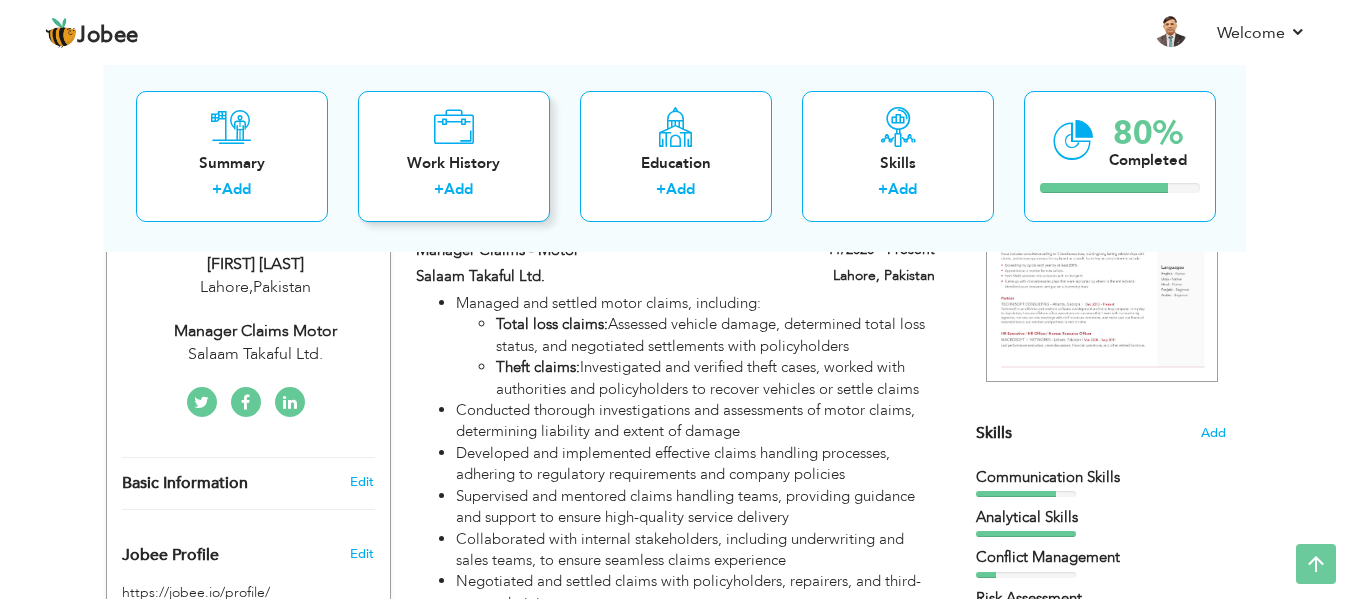 scroll, scrollTop: 0, scrollLeft: 0, axis: both 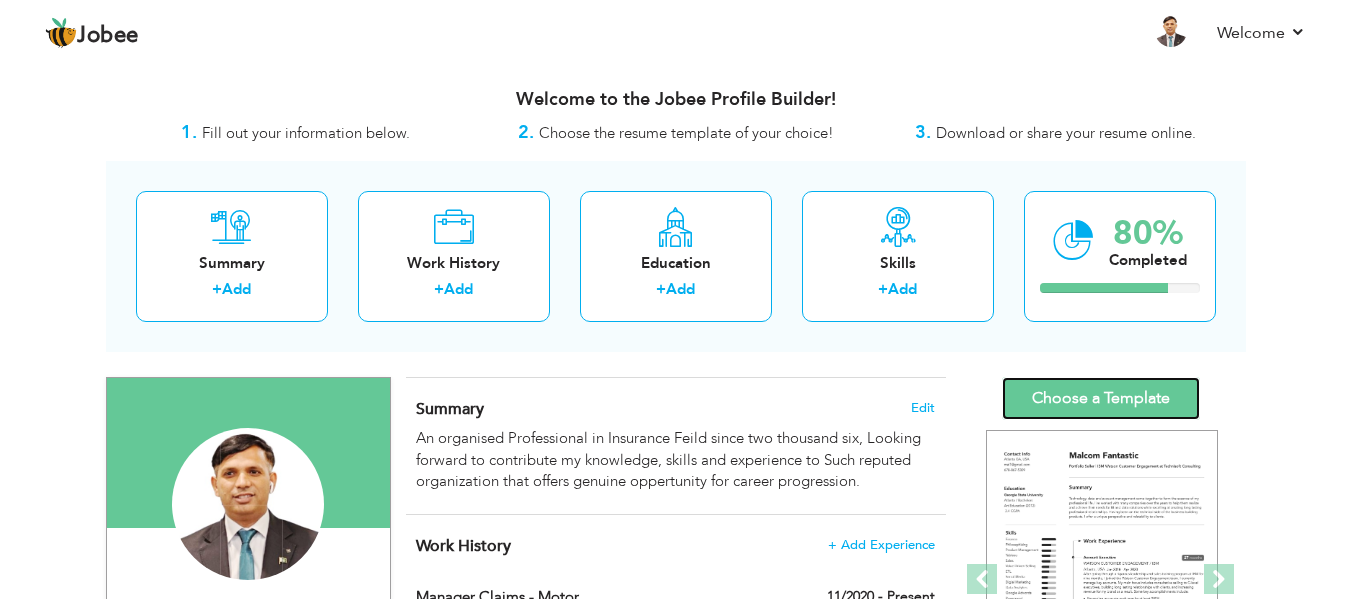 click on "Choose a Template" at bounding box center [1101, 398] 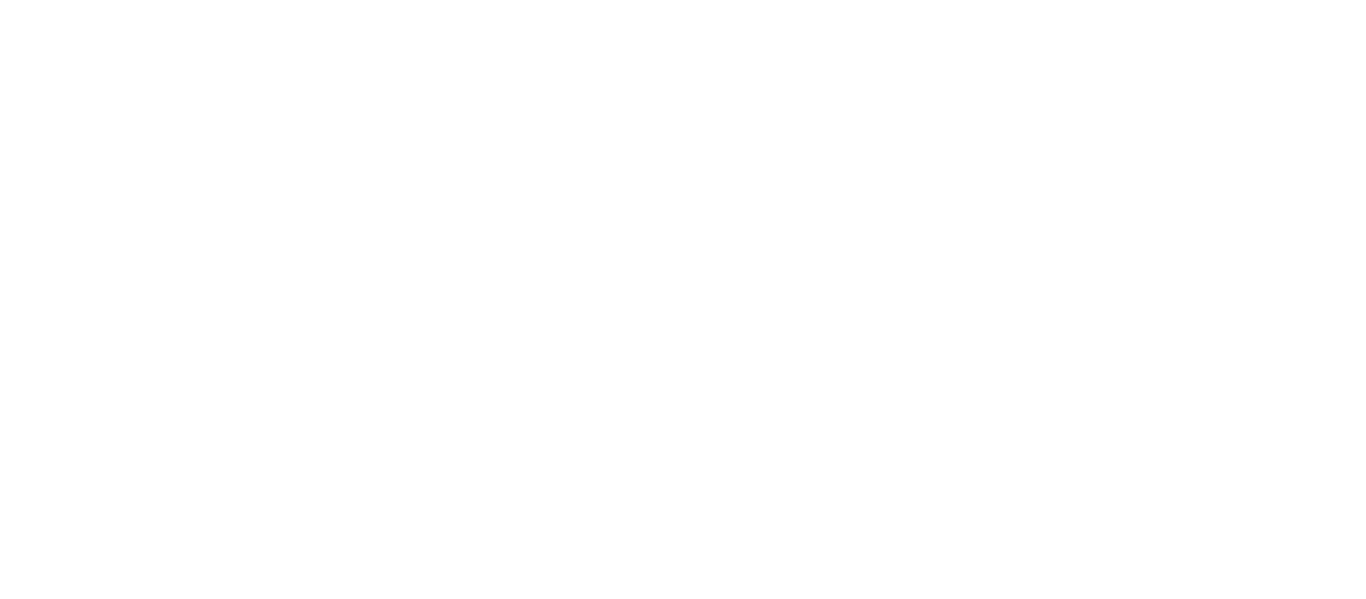 scroll, scrollTop: 0, scrollLeft: 0, axis: both 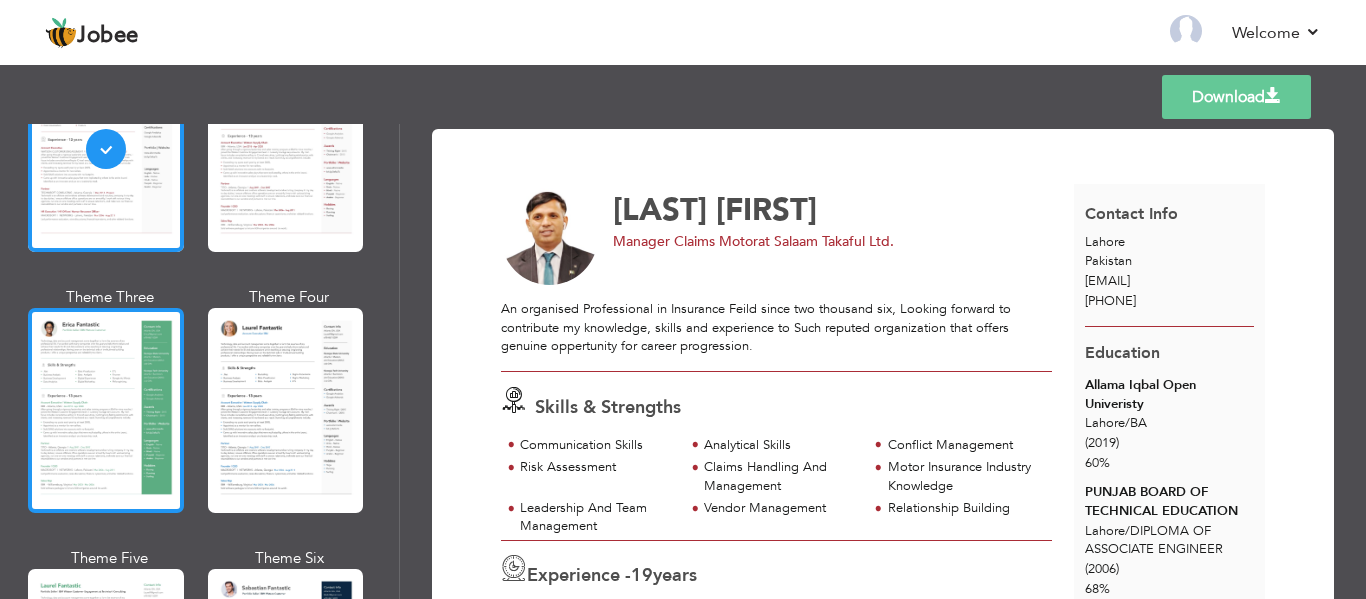 click at bounding box center [106, 410] 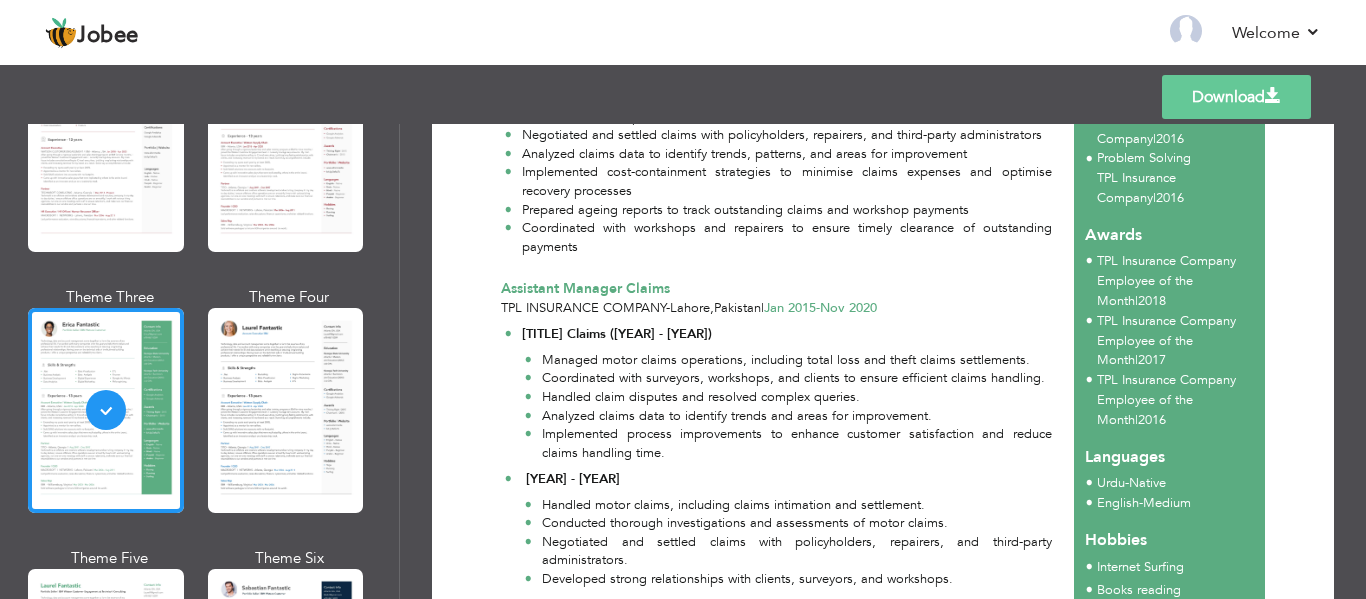 scroll, scrollTop: 799, scrollLeft: 0, axis: vertical 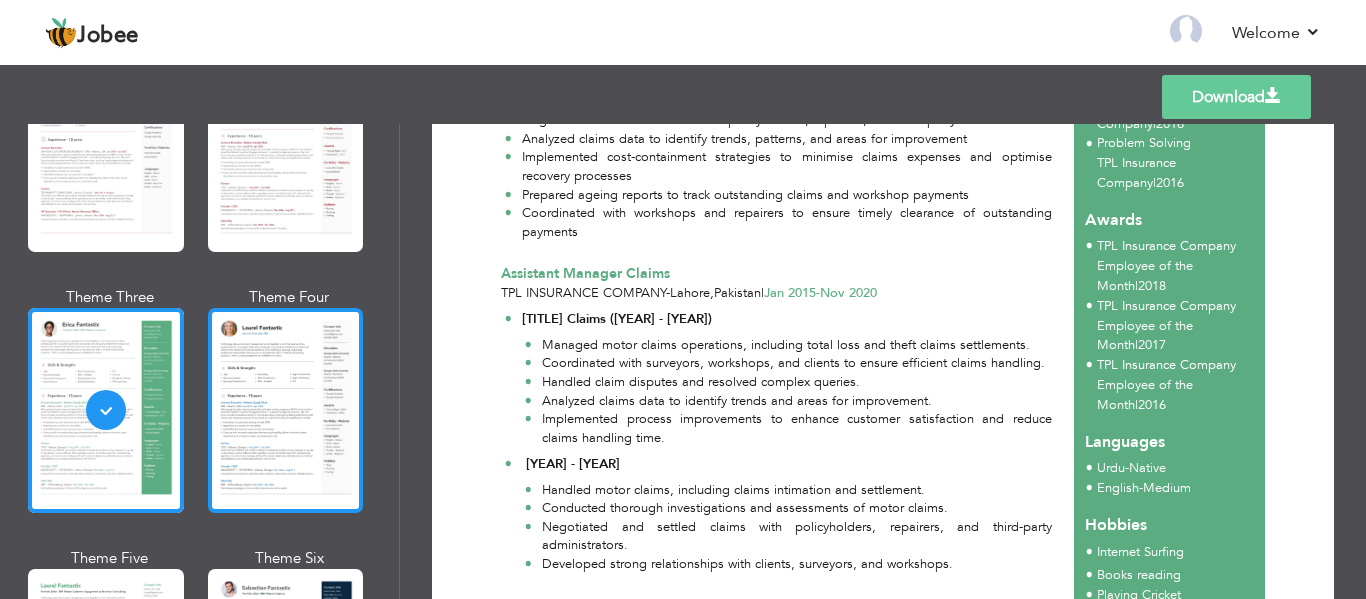 click at bounding box center (286, 410) 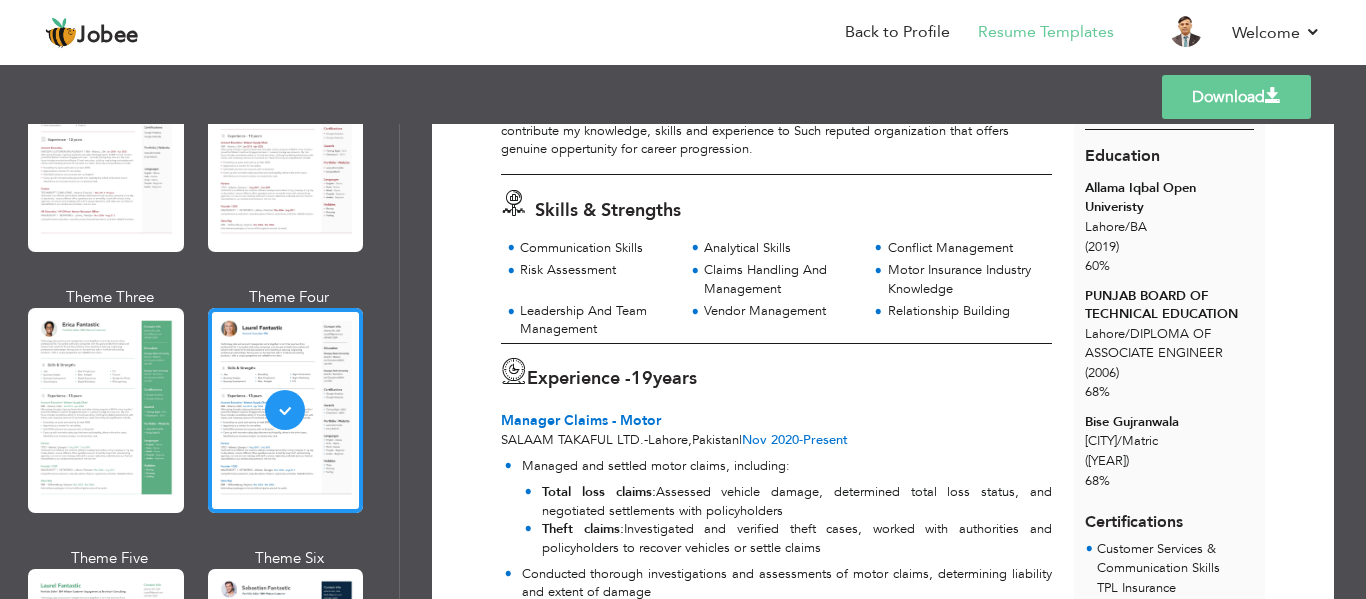 scroll, scrollTop: 0, scrollLeft: 0, axis: both 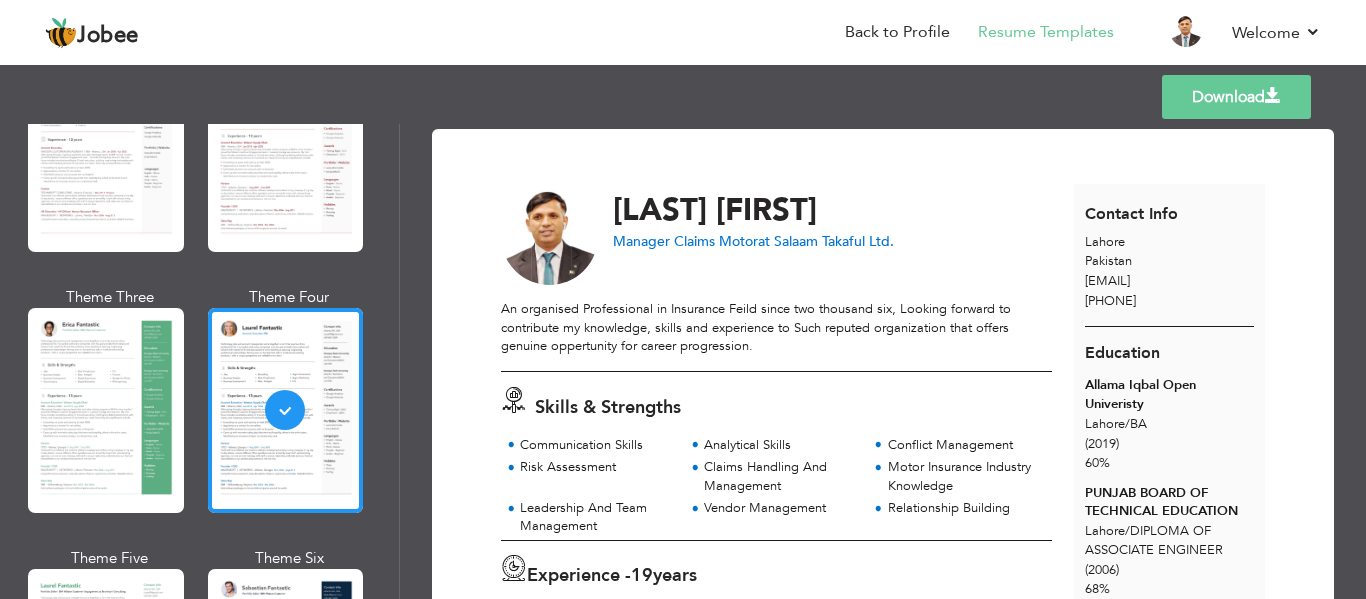 click on "Download" at bounding box center [1236, 97] 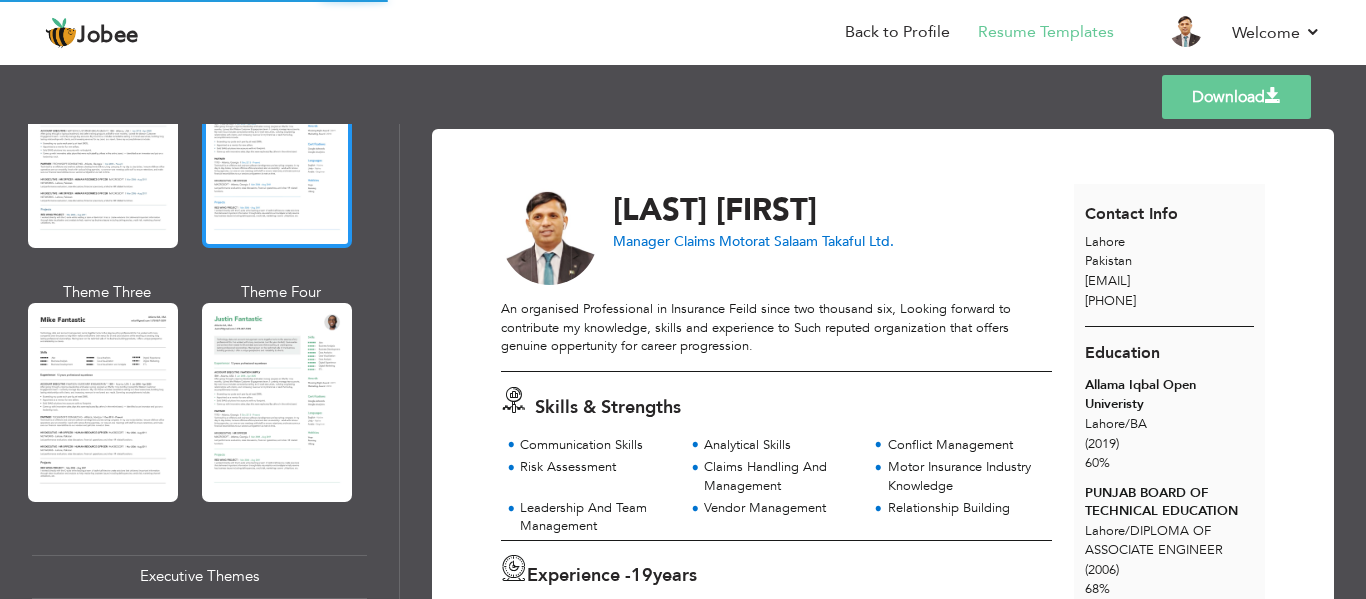 scroll, scrollTop: 1089, scrollLeft: 0, axis: vertical 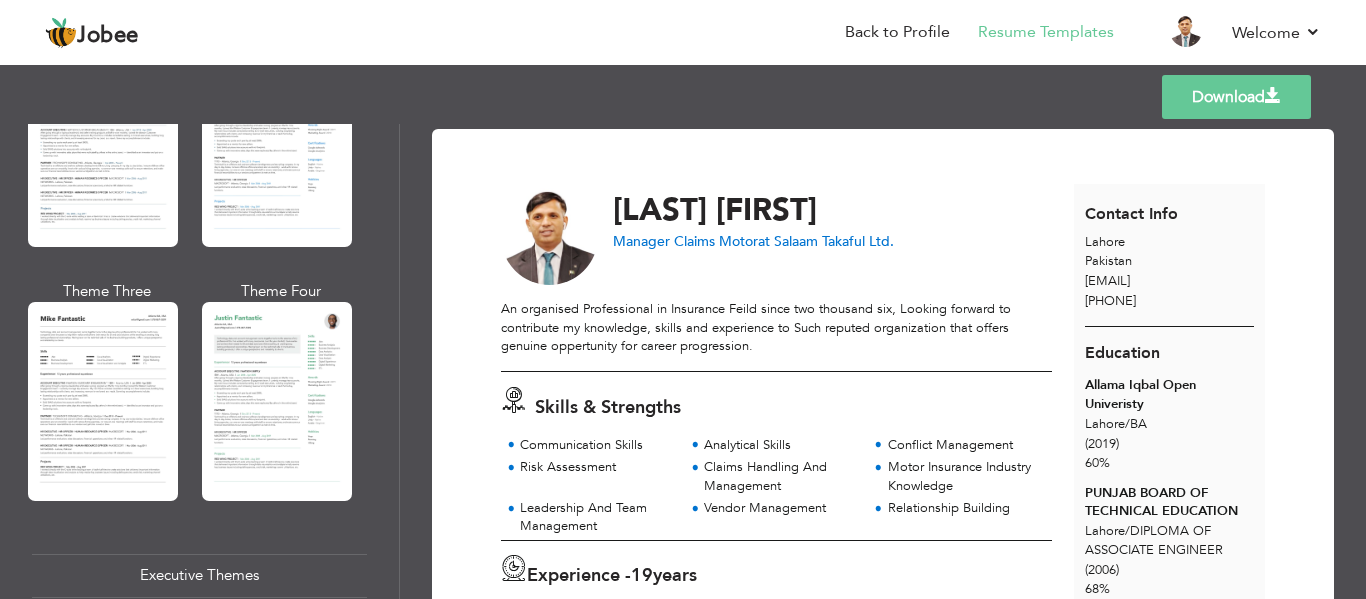 click on "Download" at bounding box center [1236, 97] 